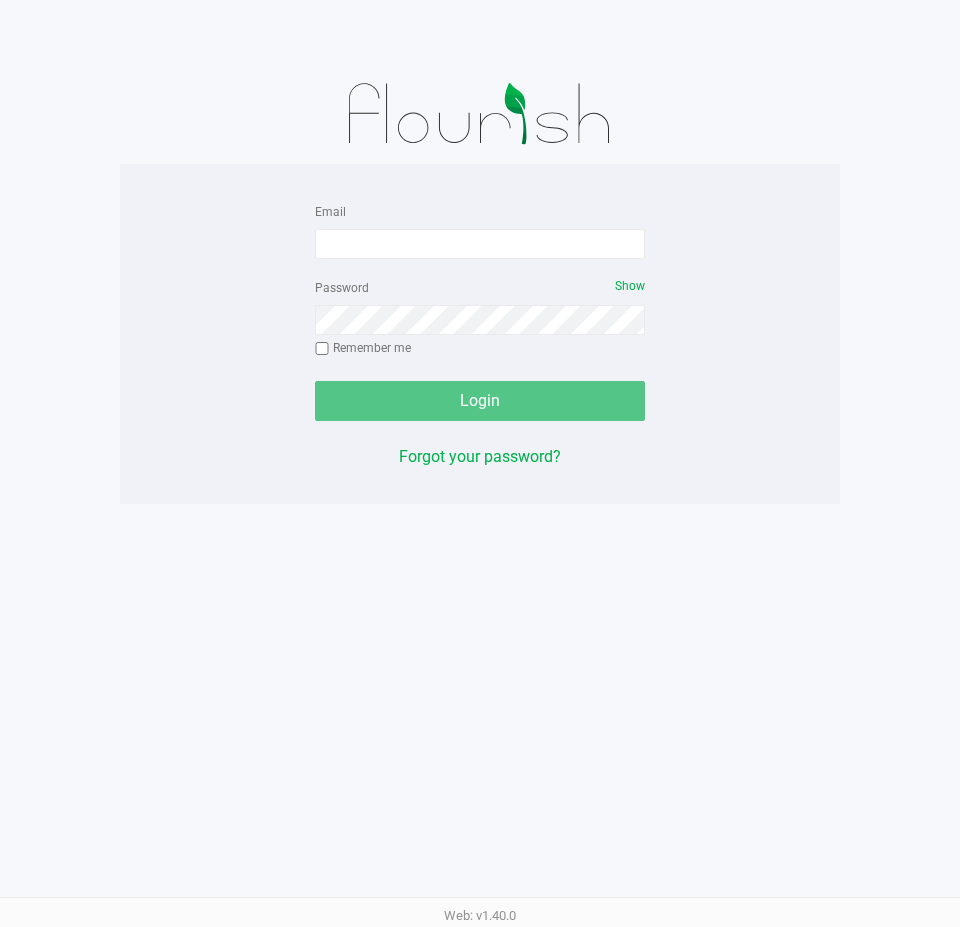 scroll, scrollTop: 0, scrollLeft: 0, axis: both 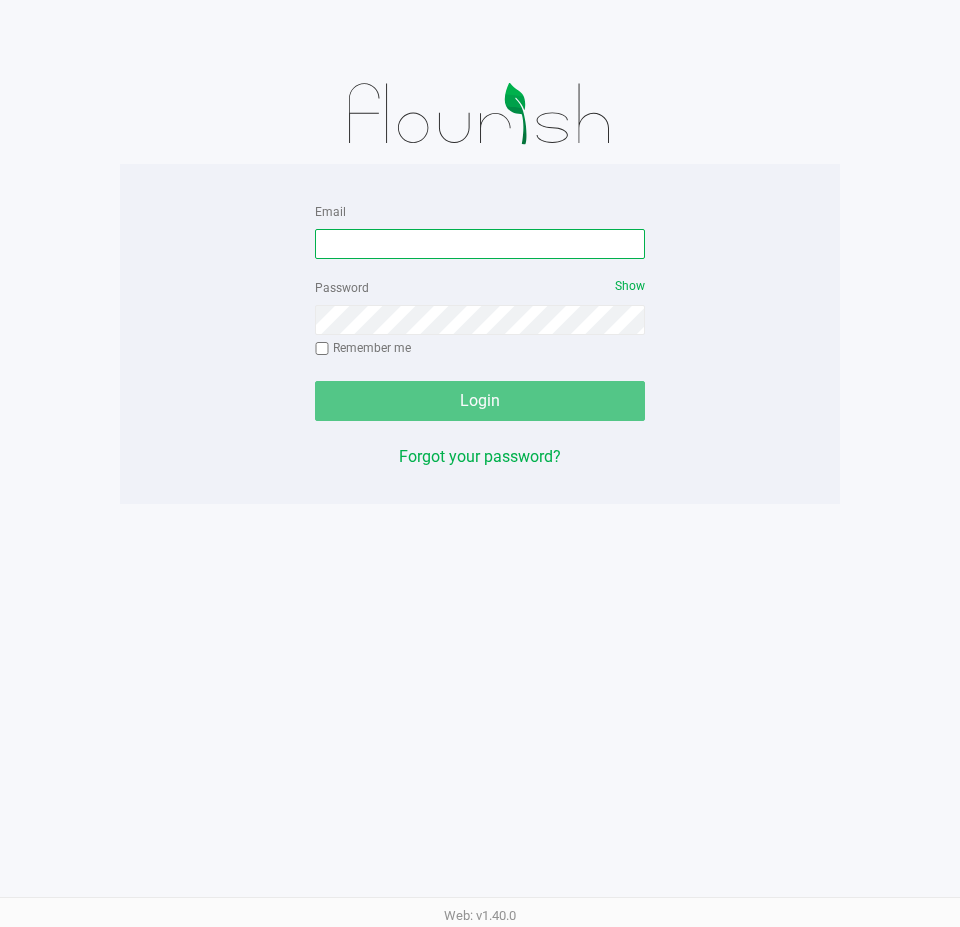 click on "Email" at bounding box center [480, 244] 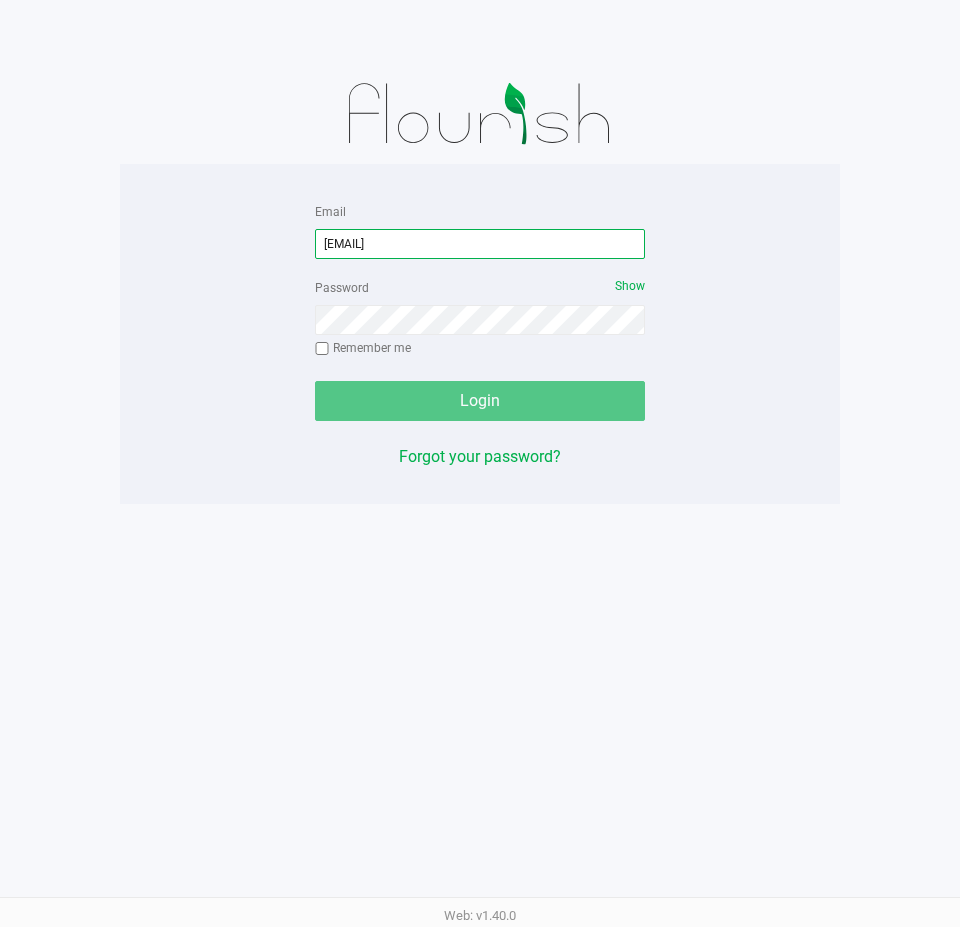type on "[EMAIL]" 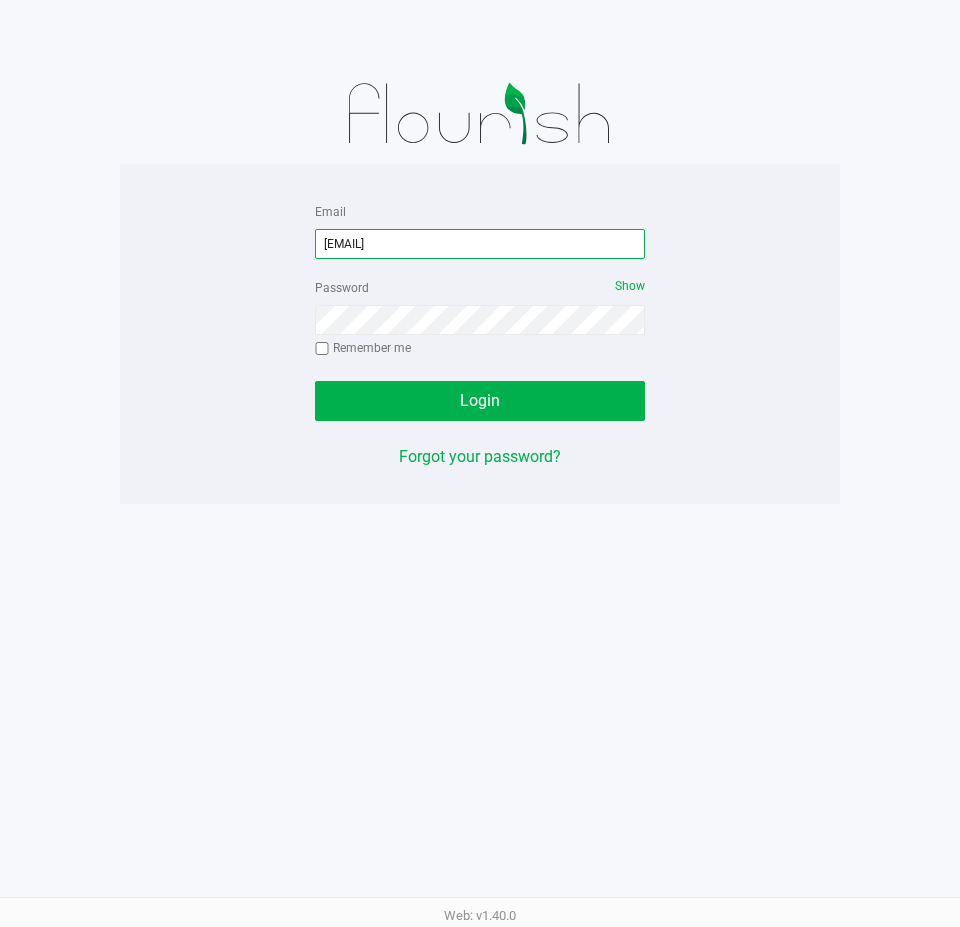 click on "[EMAIL]" at bounding box center (480, 244) 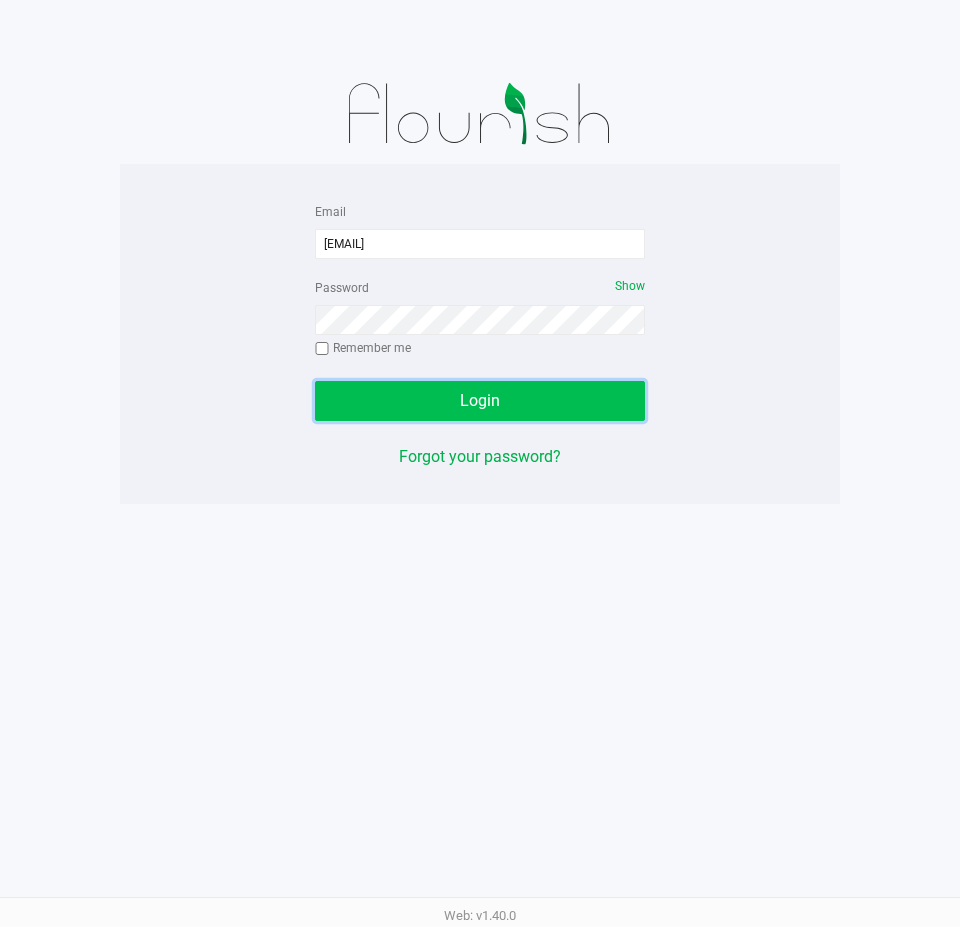 click on "Login" 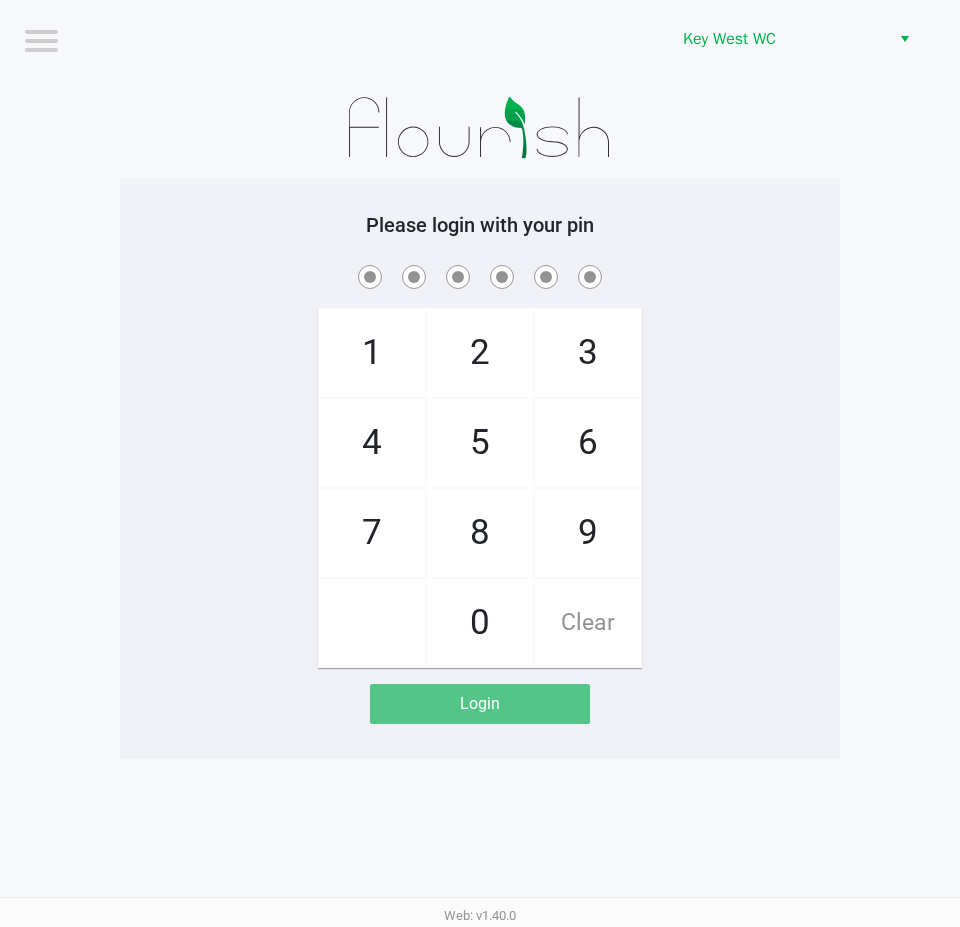 click on "Logout  Key West WC    Please login with your pin  1   4   7       2   5   8   0   3   6   9   Clear   Login" 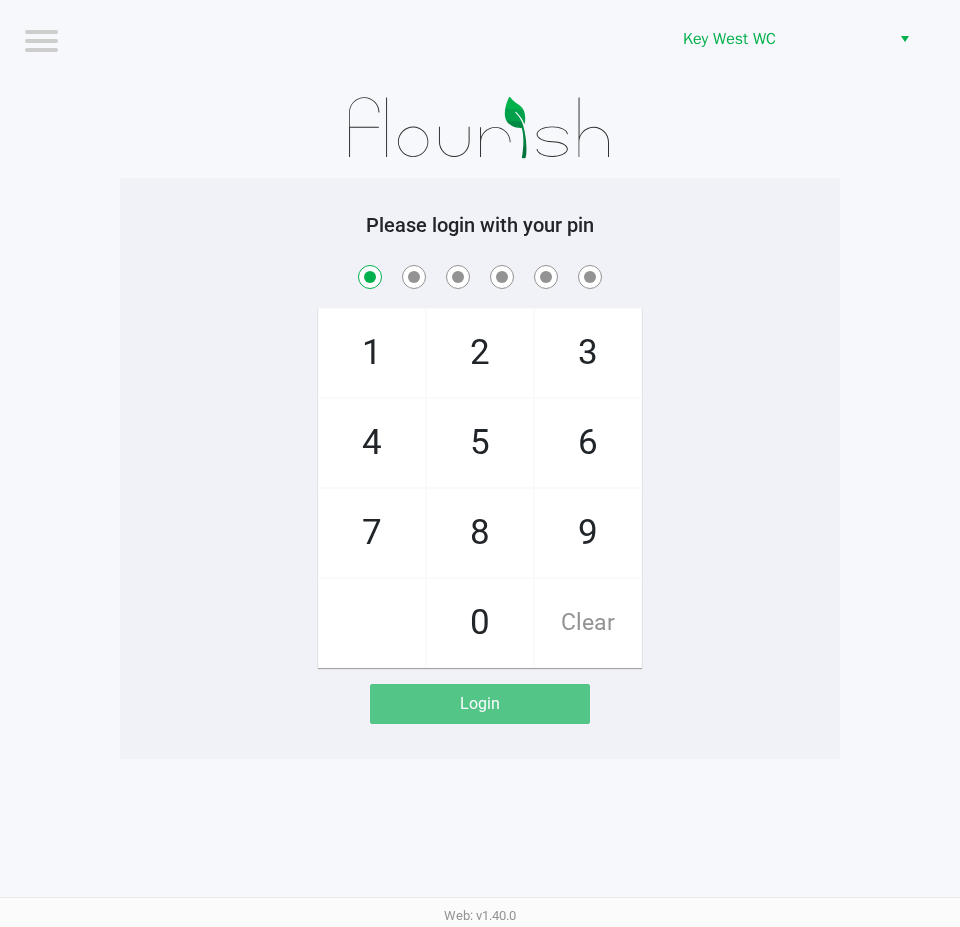 checkbox on "true" 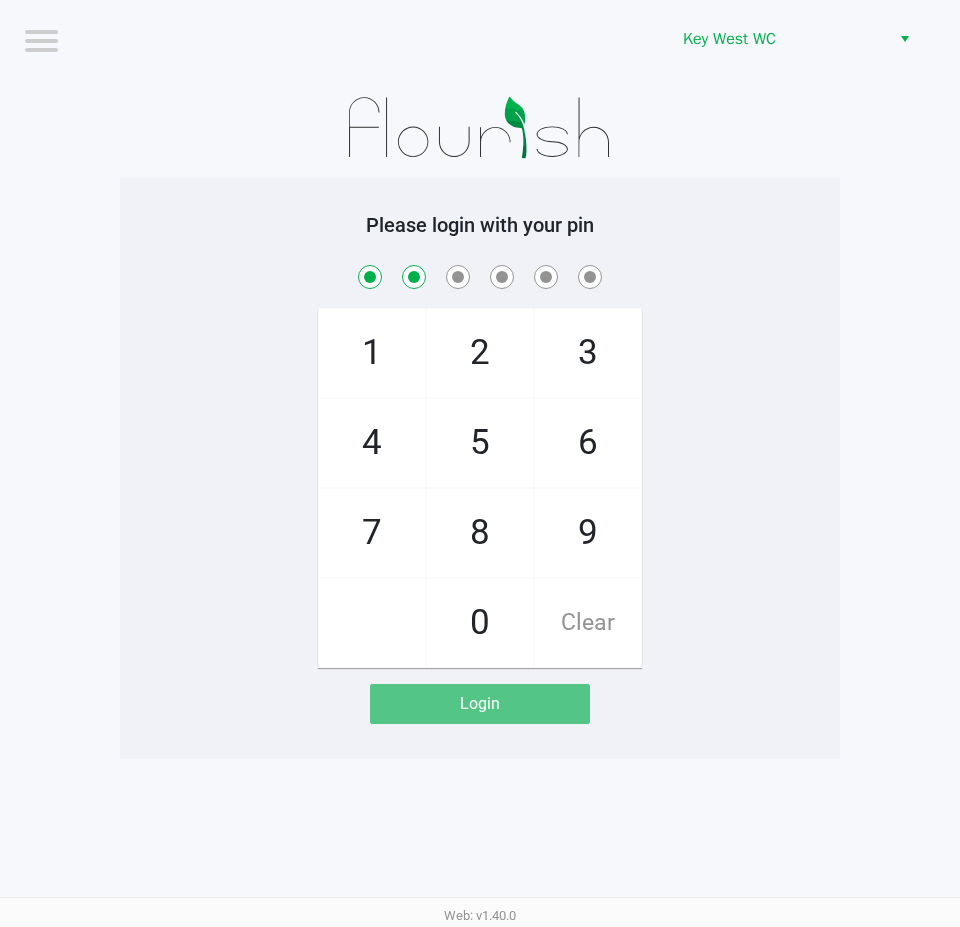 checkbox on "true" 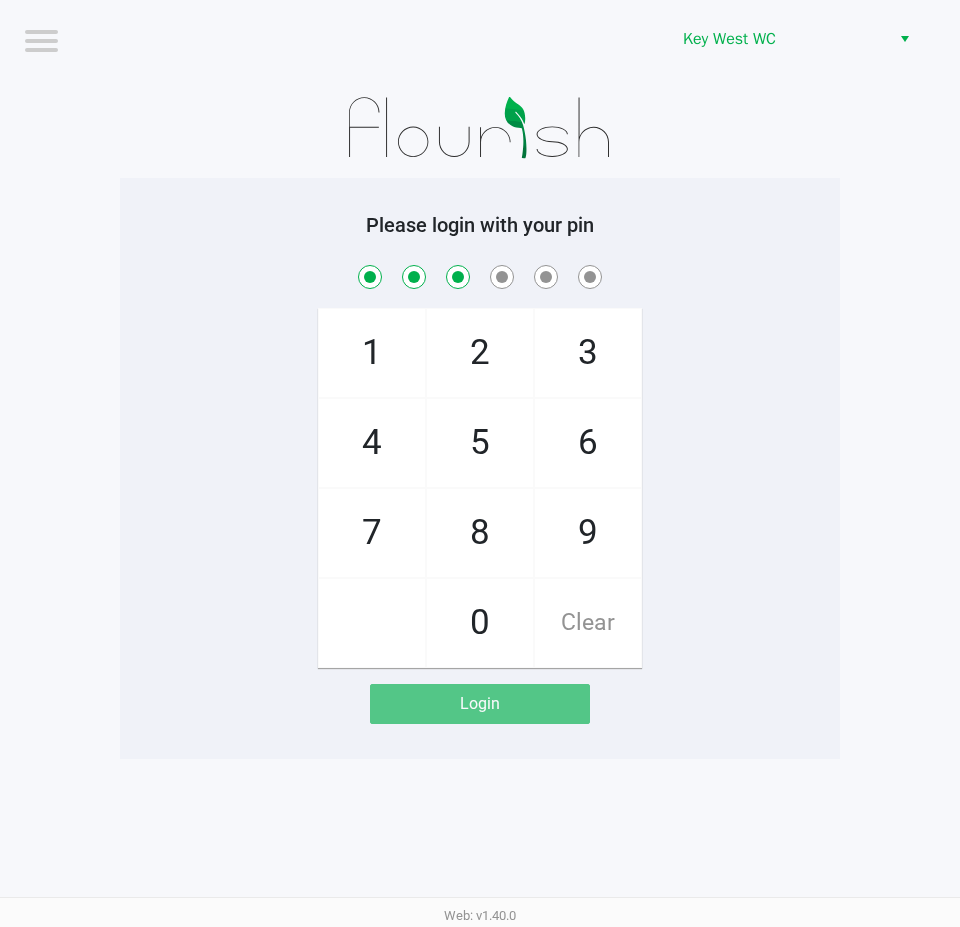 checkbox on "true" 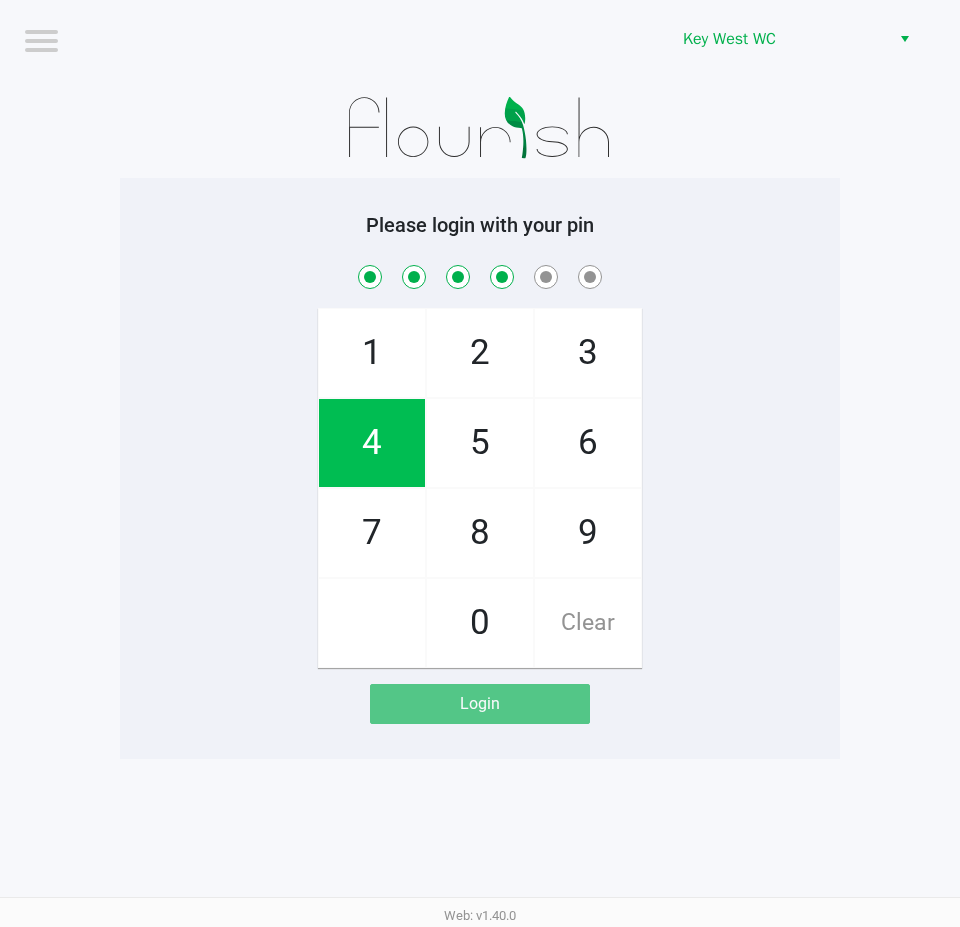 checkbox on "true" 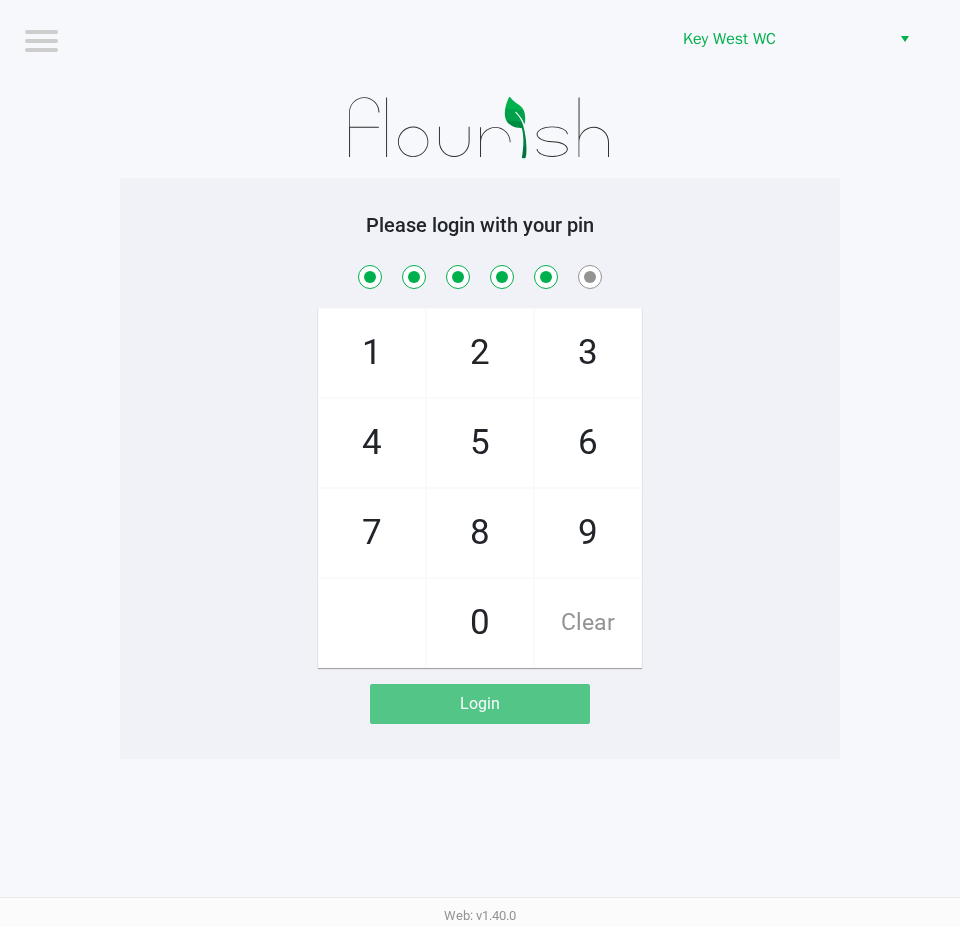 checkbox on "true" 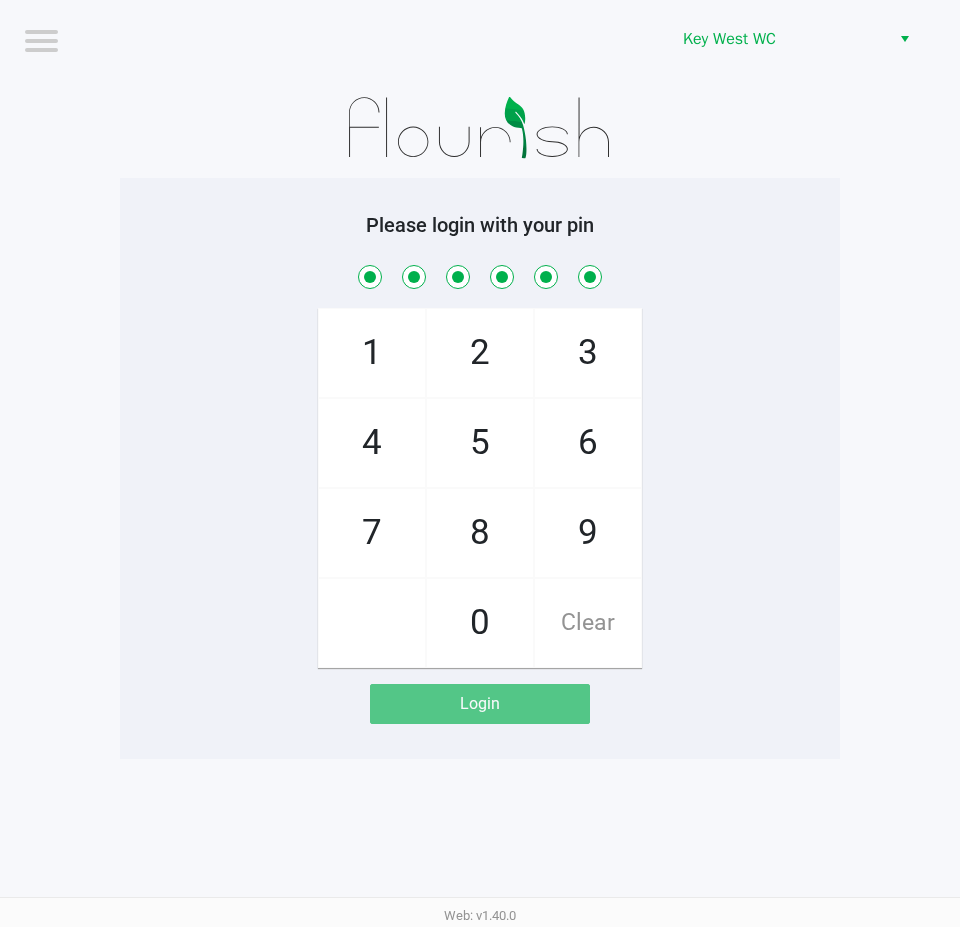 checkbox on "true" 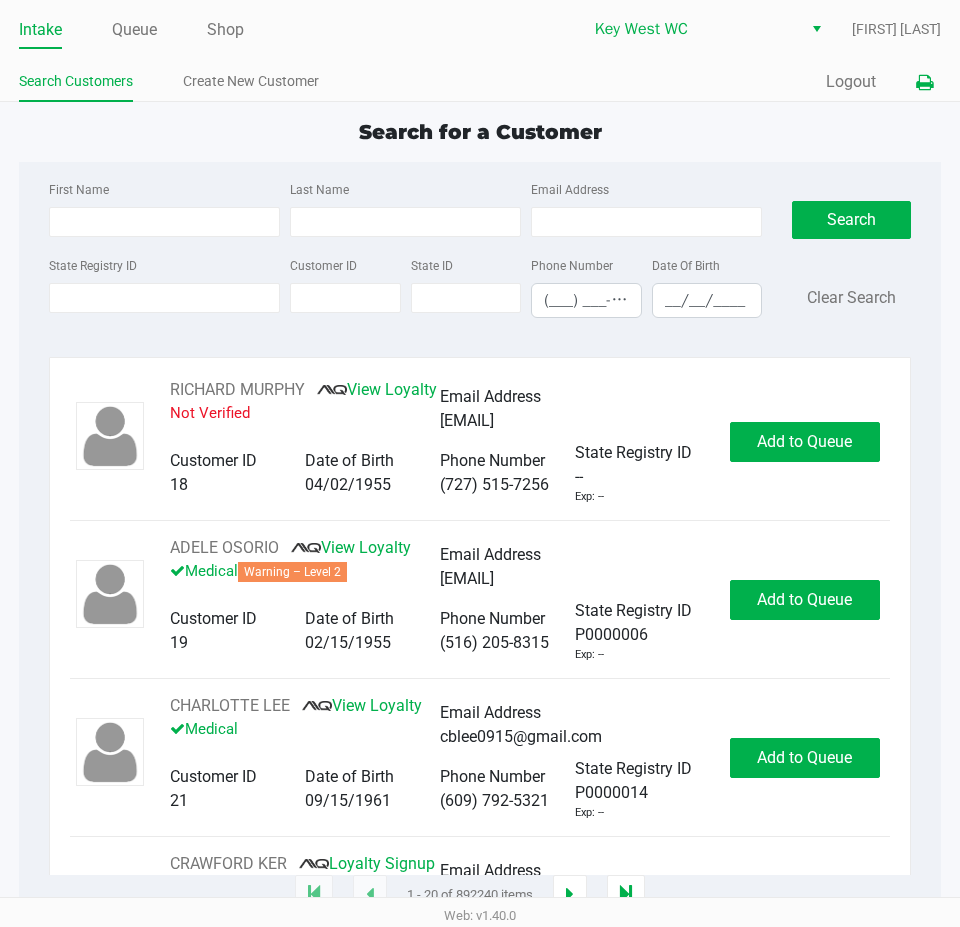 click 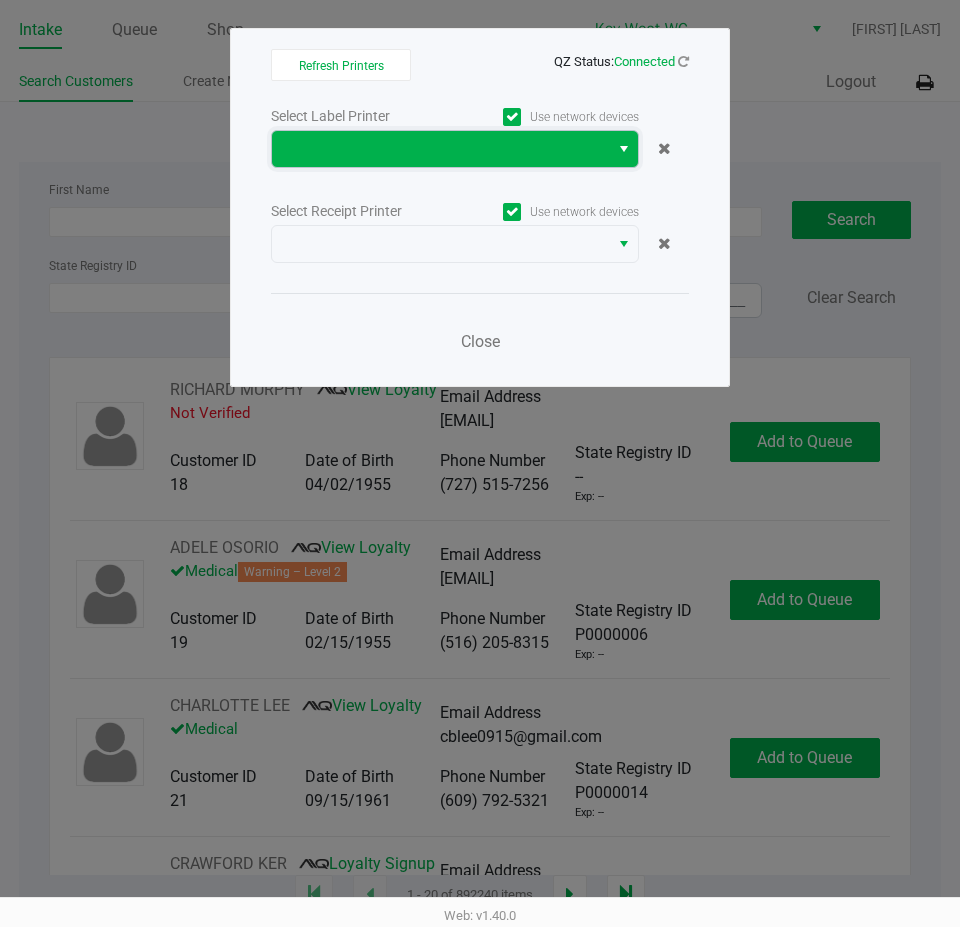 click at bounding box center (440, 149) 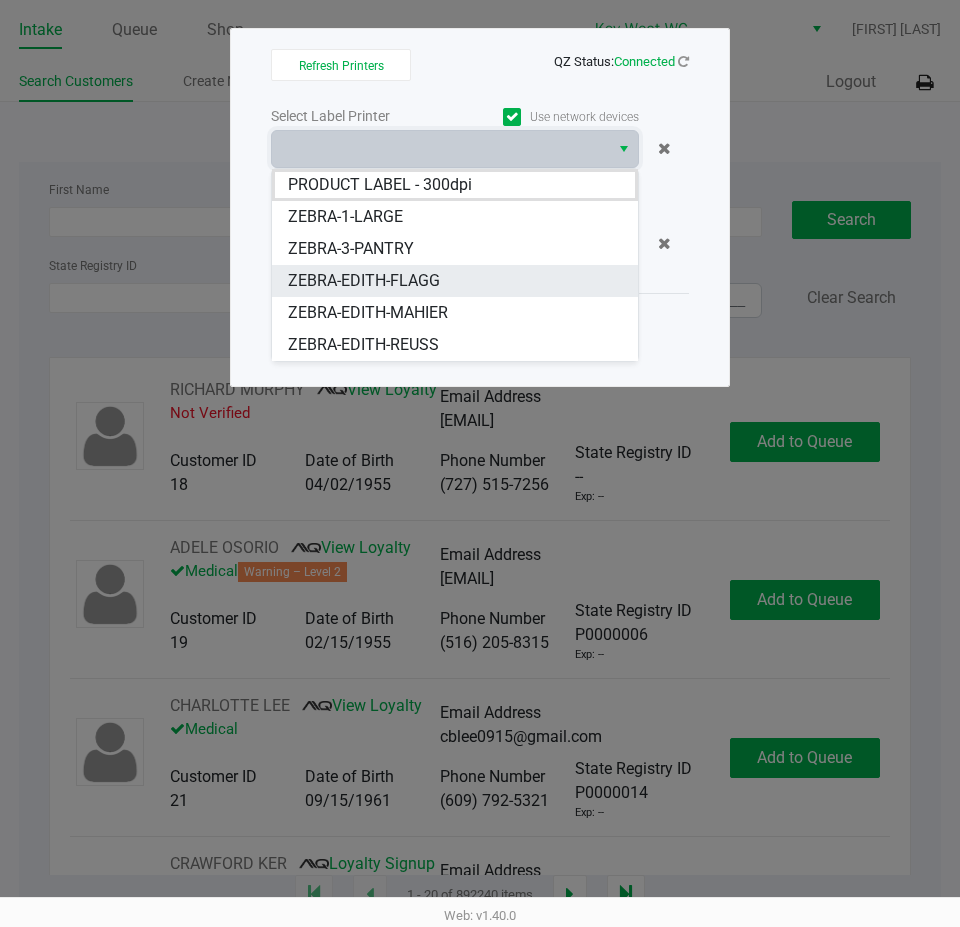click on "ZEBRA-EDITH-FLAGG" at bounding box center (455, 281) 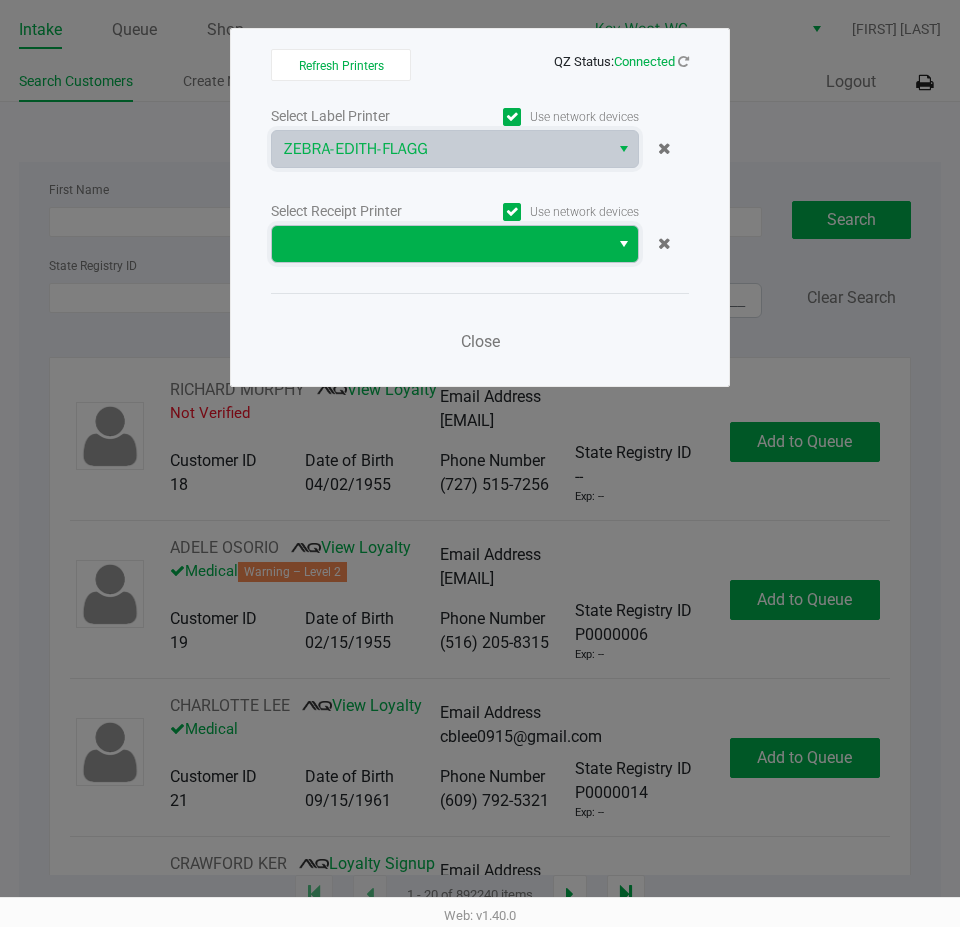 click at bounding box center [440, 244] 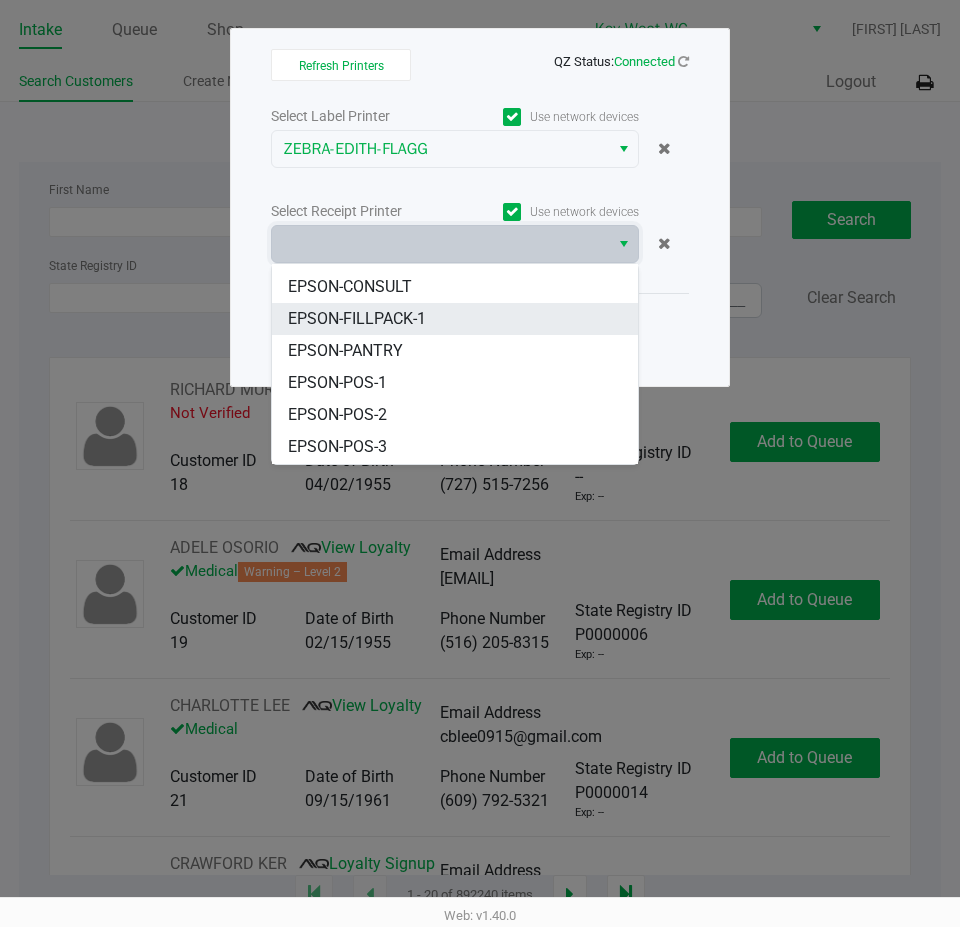 scroll, scrollTop: 88, scrollLeft: 0, axis: vertical 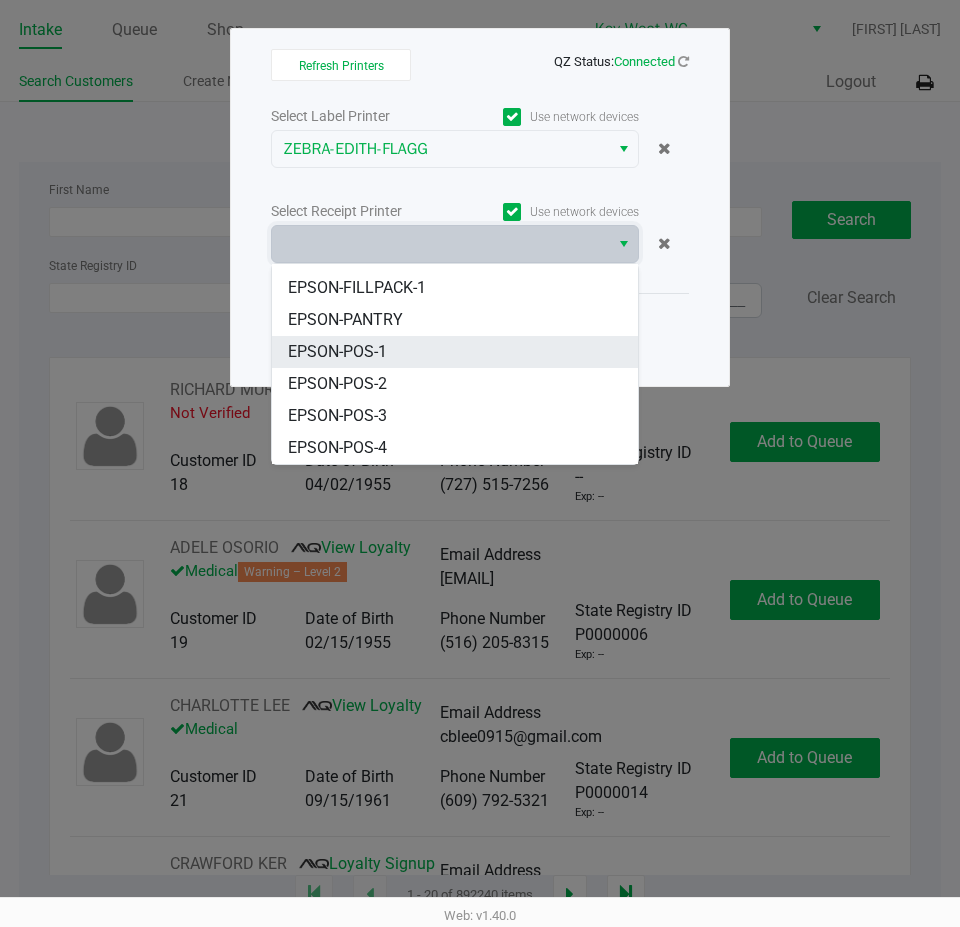 click on "EPSON-POS-1" at bounding box center [455, 352] 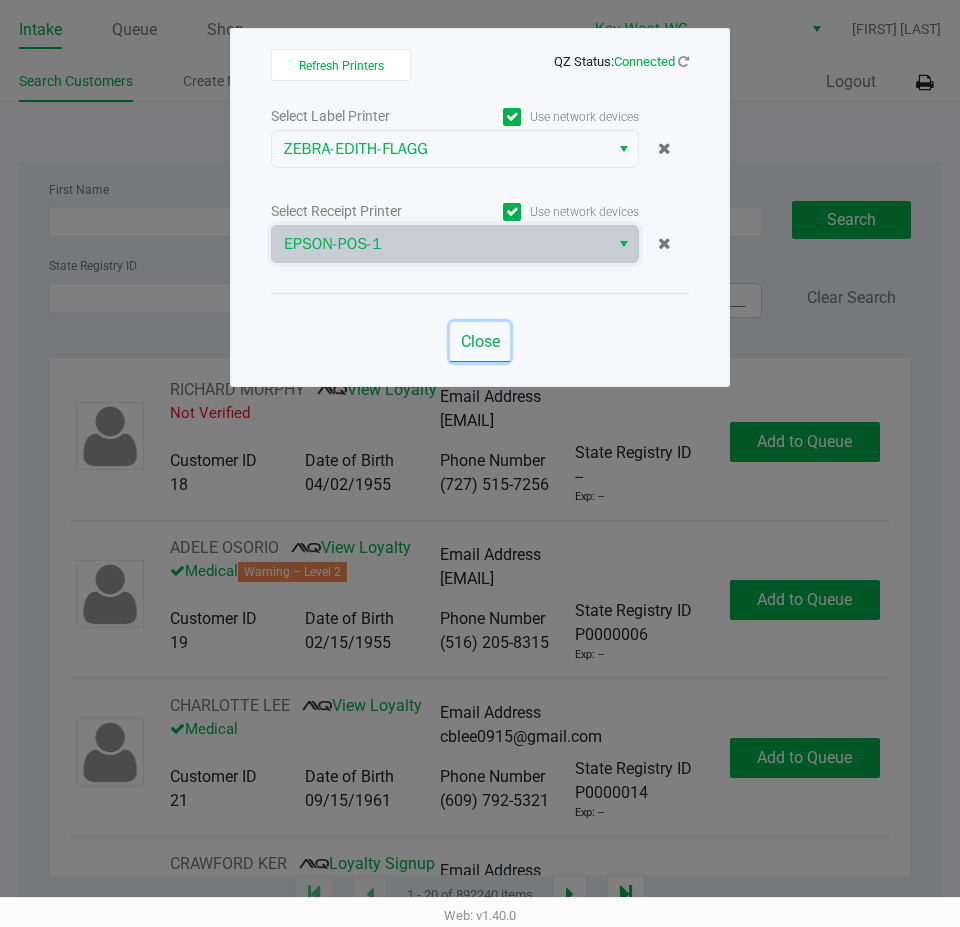 click on "Close" 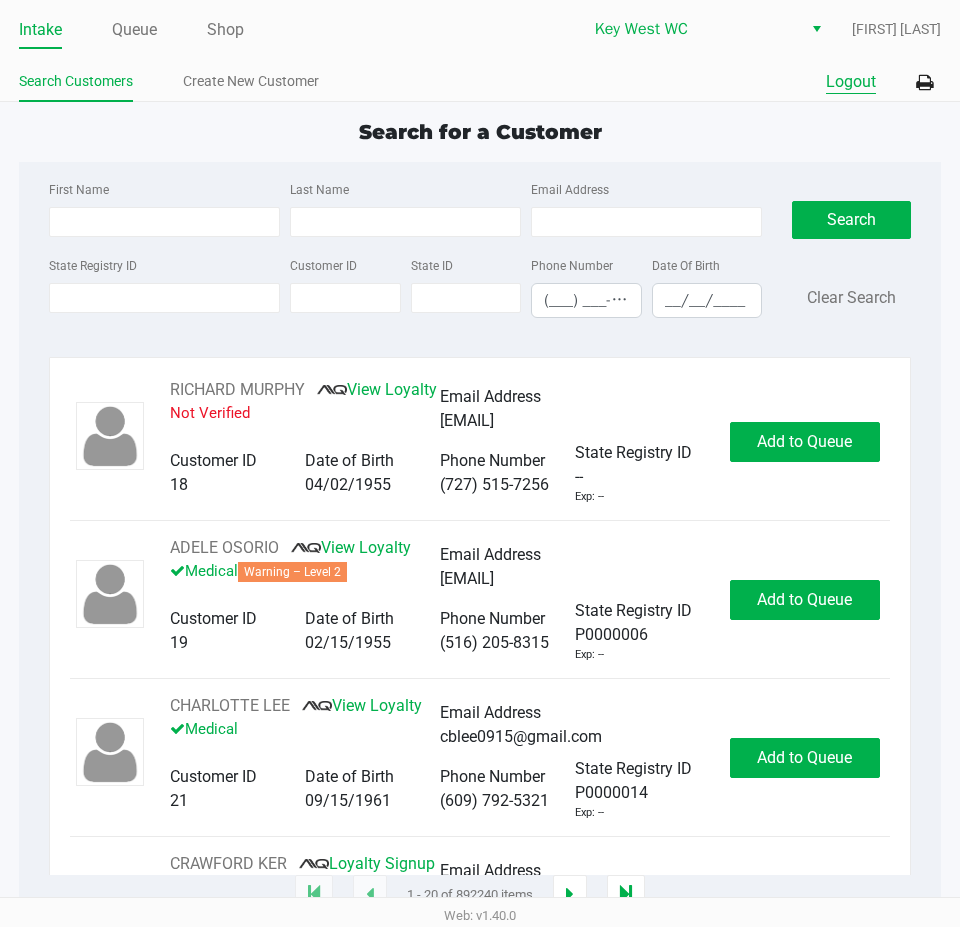 click on "Logout" 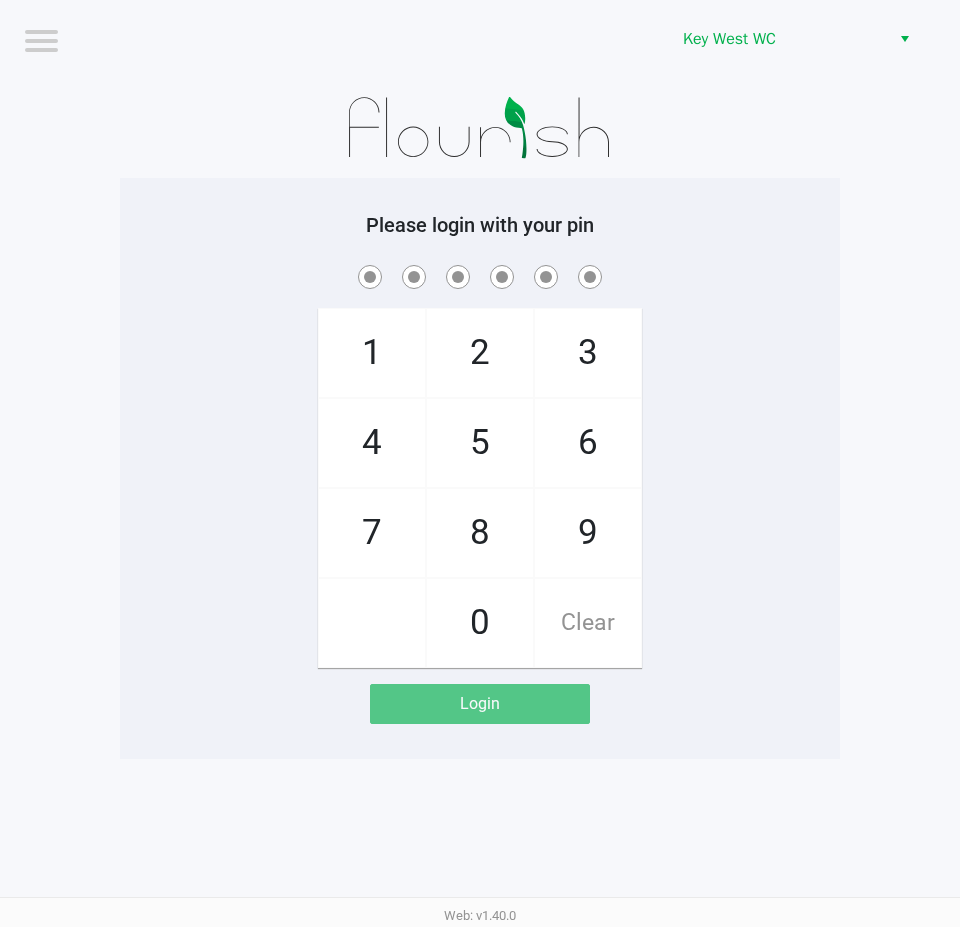 click on "Please login with your pin  1   4   7       2   5   8   0   3   6   9   Clear   Login" 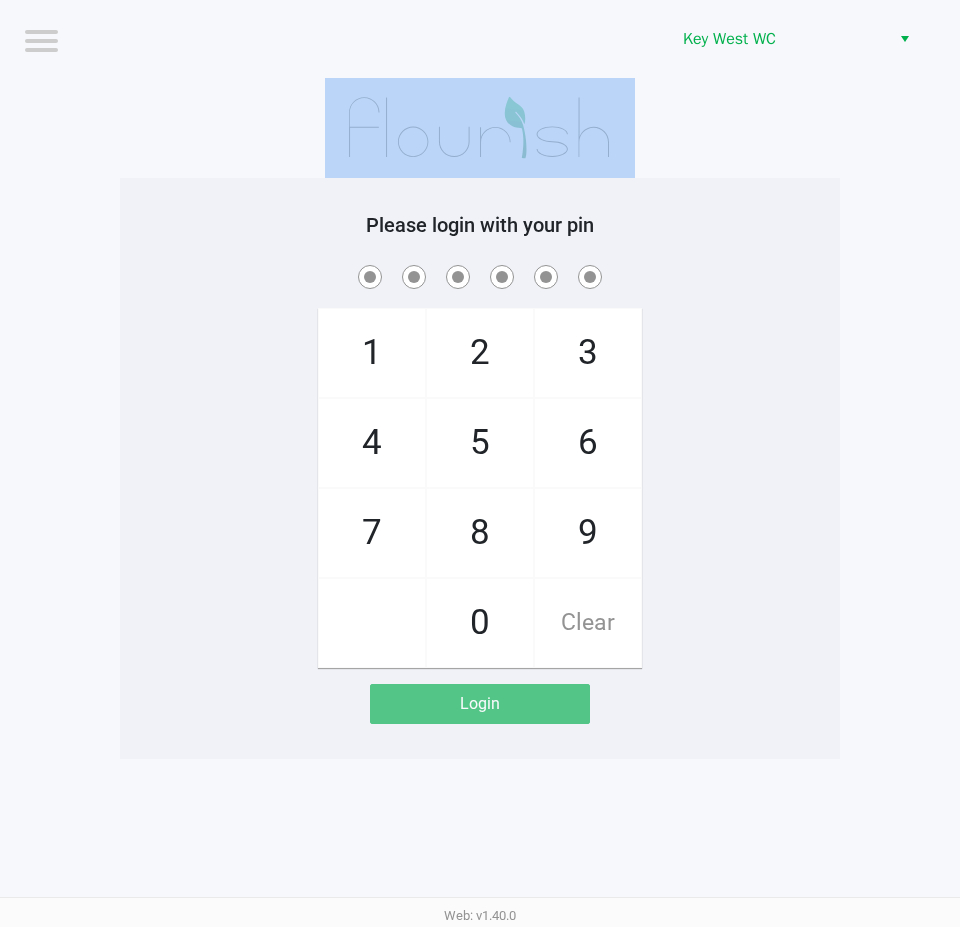 click on "Logout  Key West WC    Please login with your pin  1   4   7       2   5   8   0   3   6   9   Clear   Login" 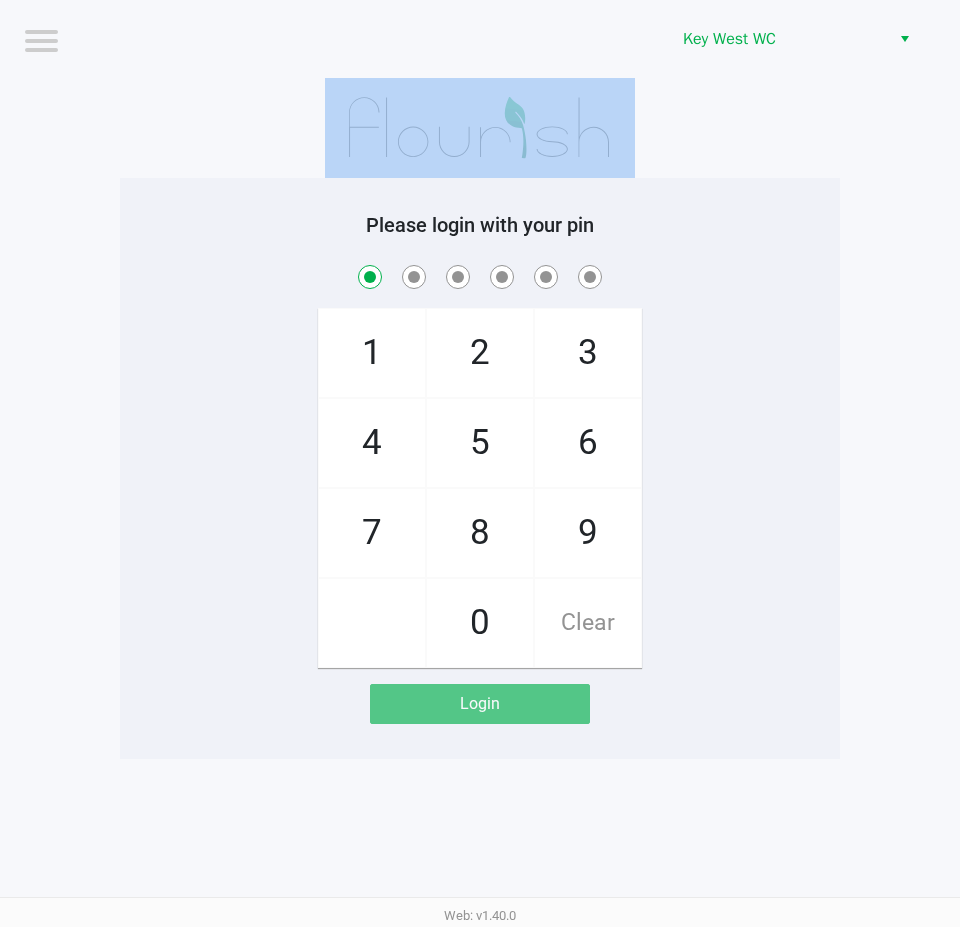checkbox on "true" 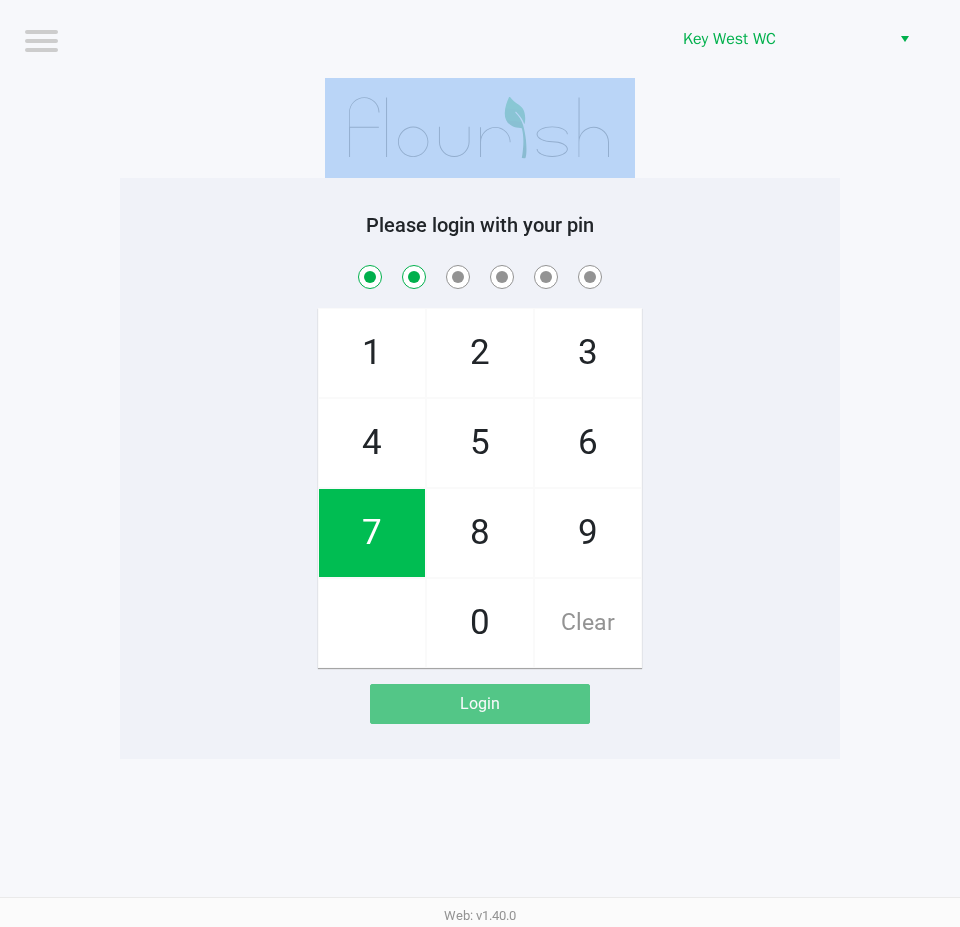 checkbox on "true" 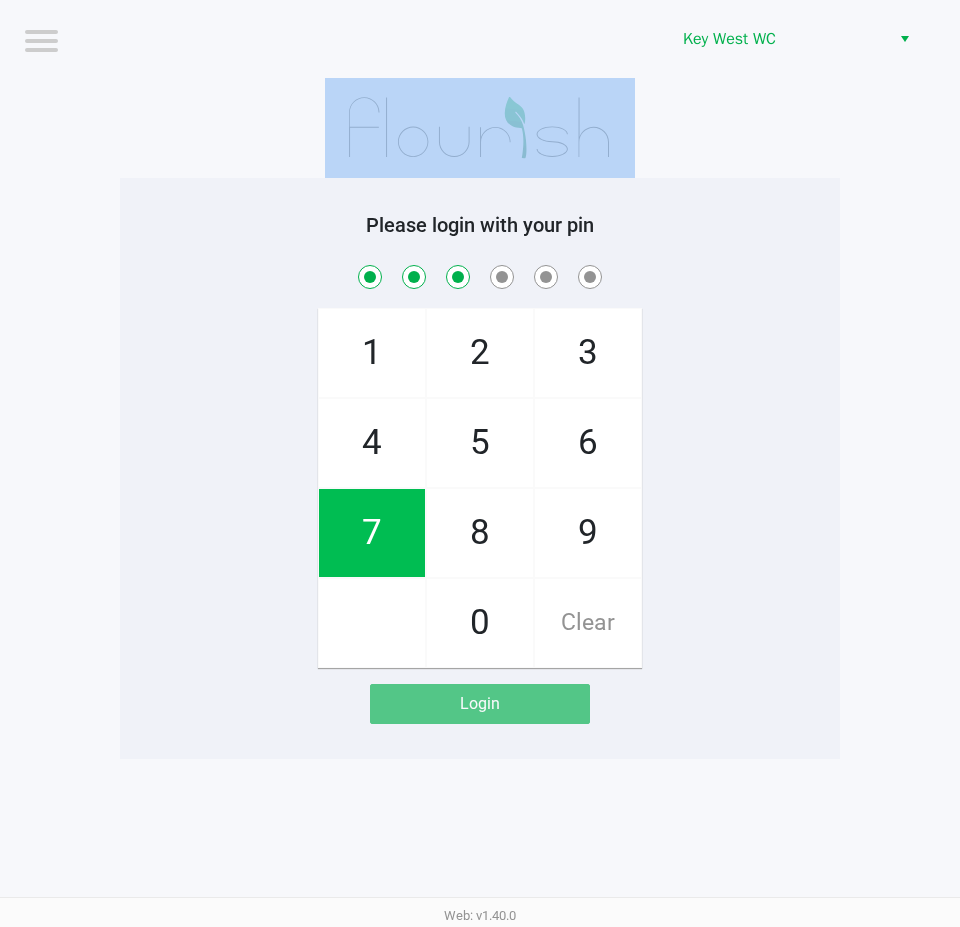 checkbox on "true" 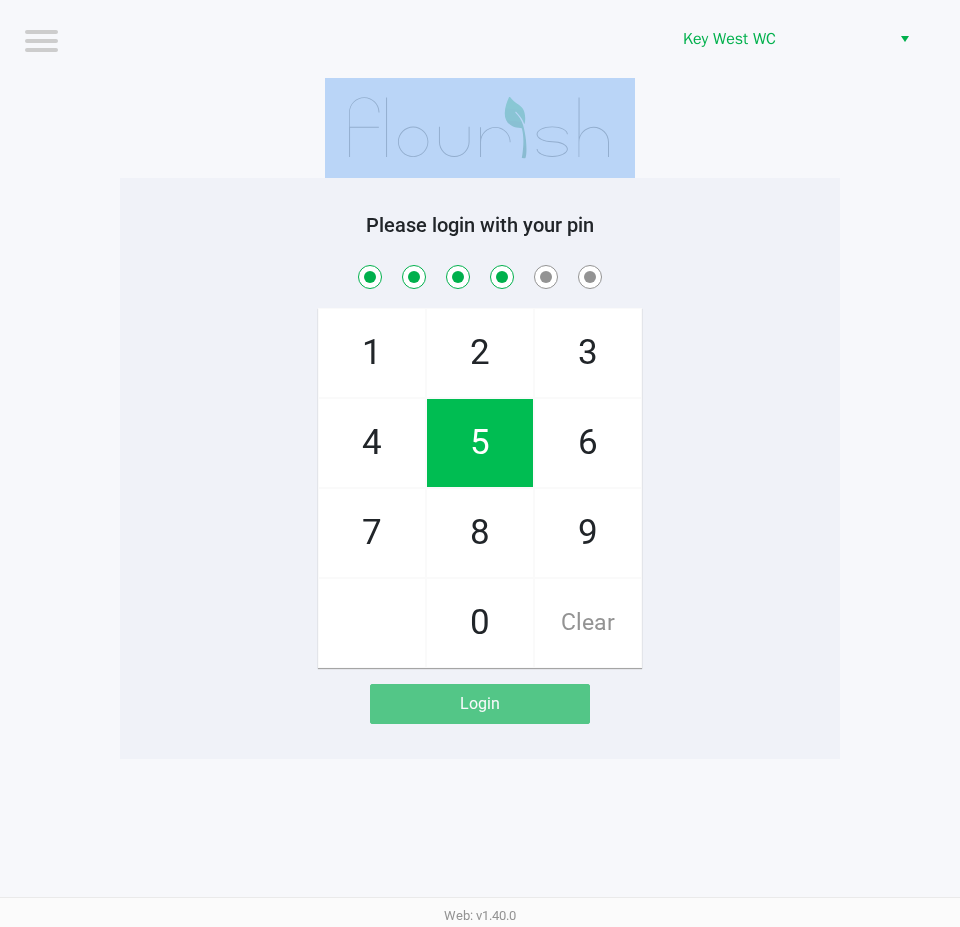 checkbox on "true" 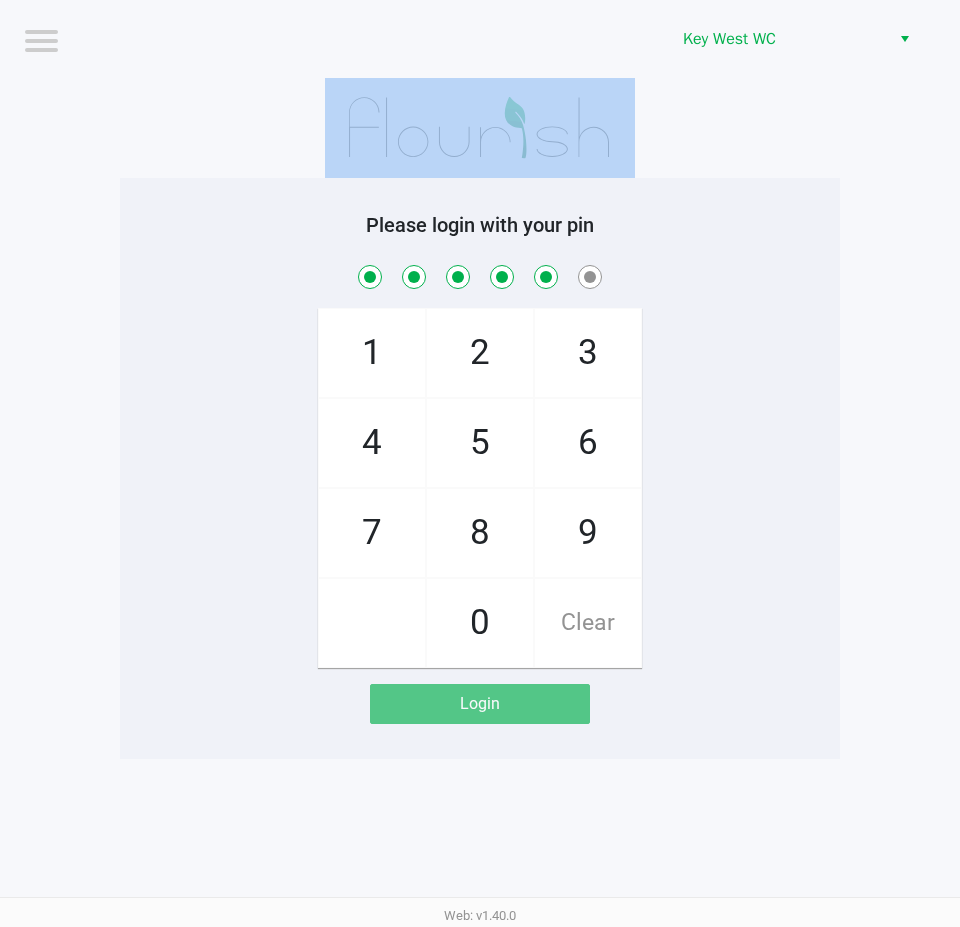 checkbox on "true" 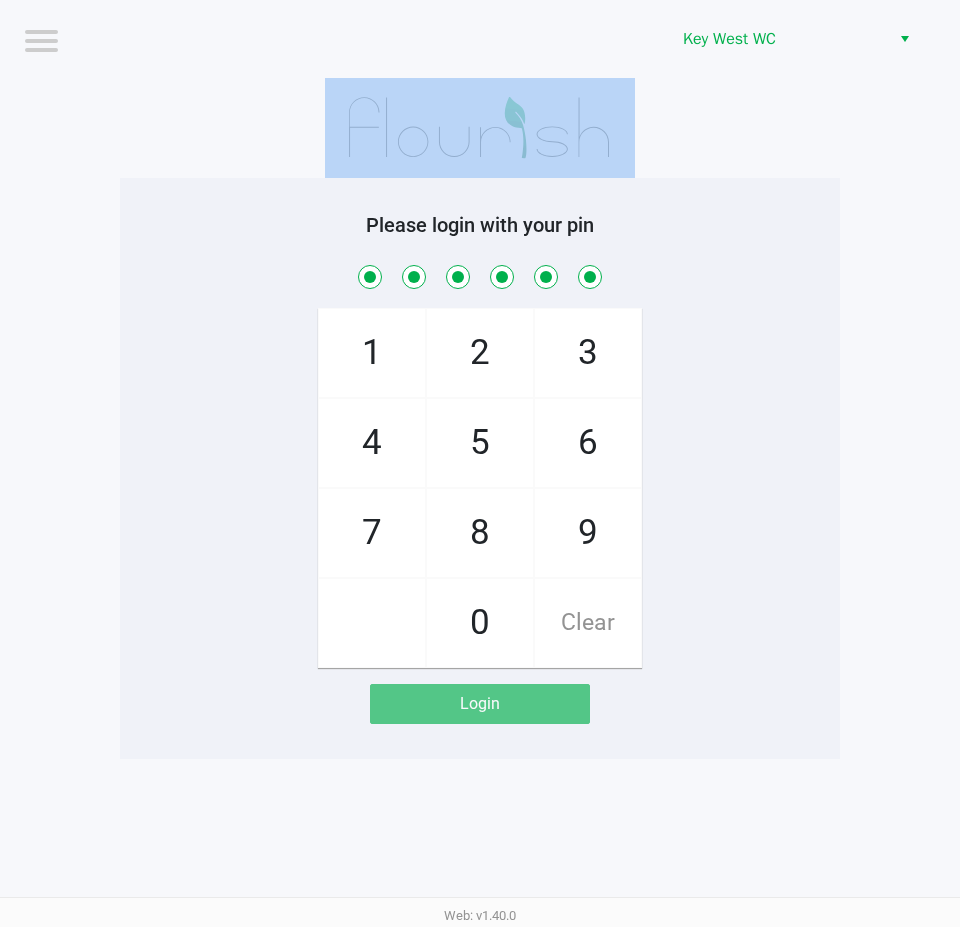 checkbox on "true" 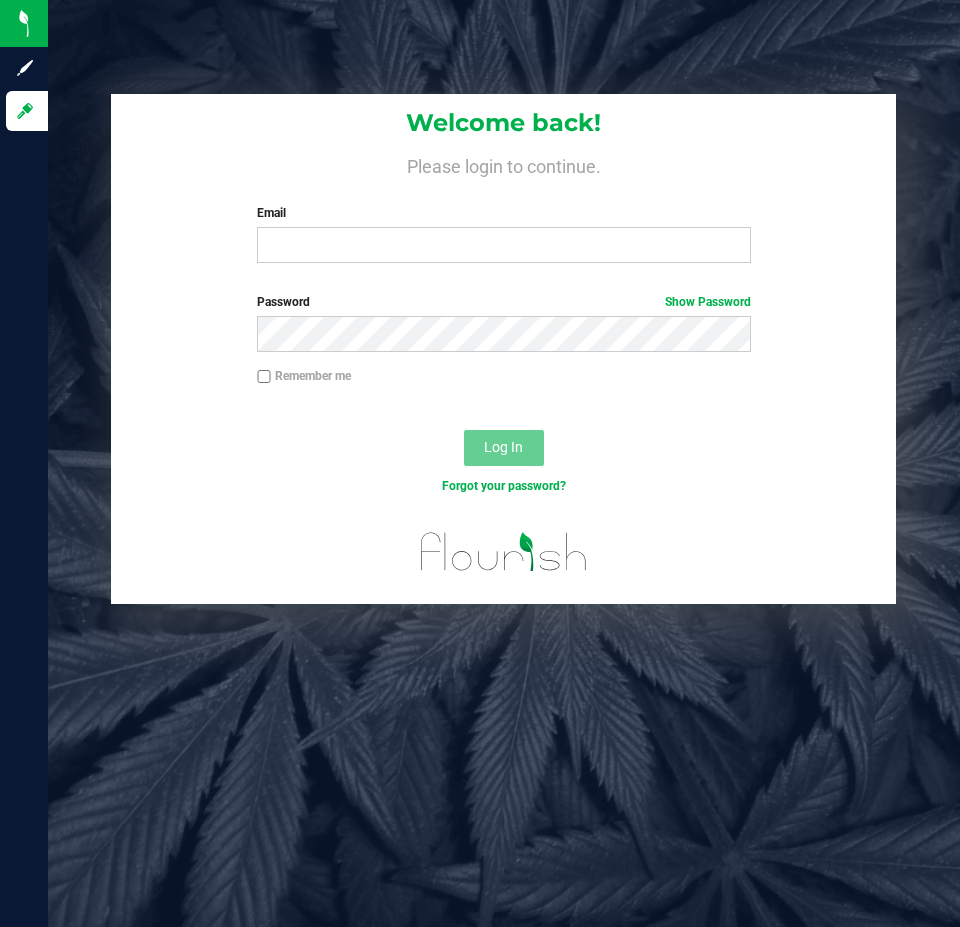 scroll, scrollTop: 0, scrollLeft: 0, axis: both 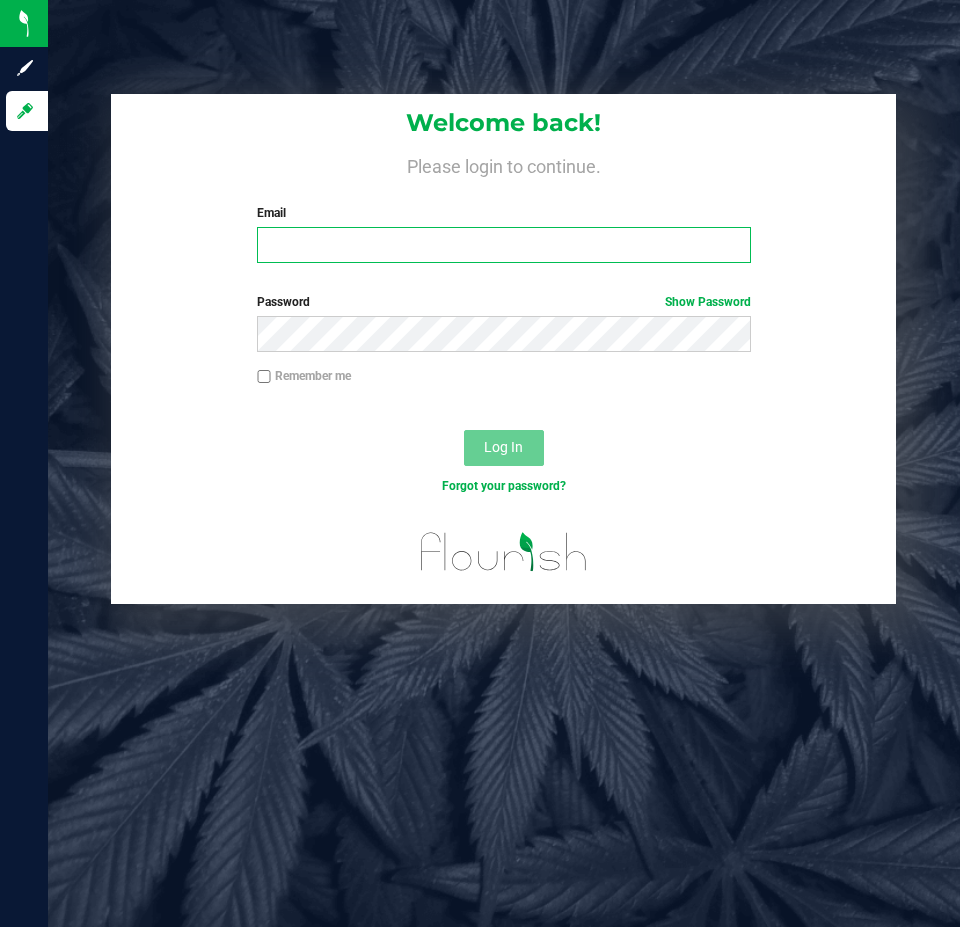 click on "Email" at bounding box center [503, 245] 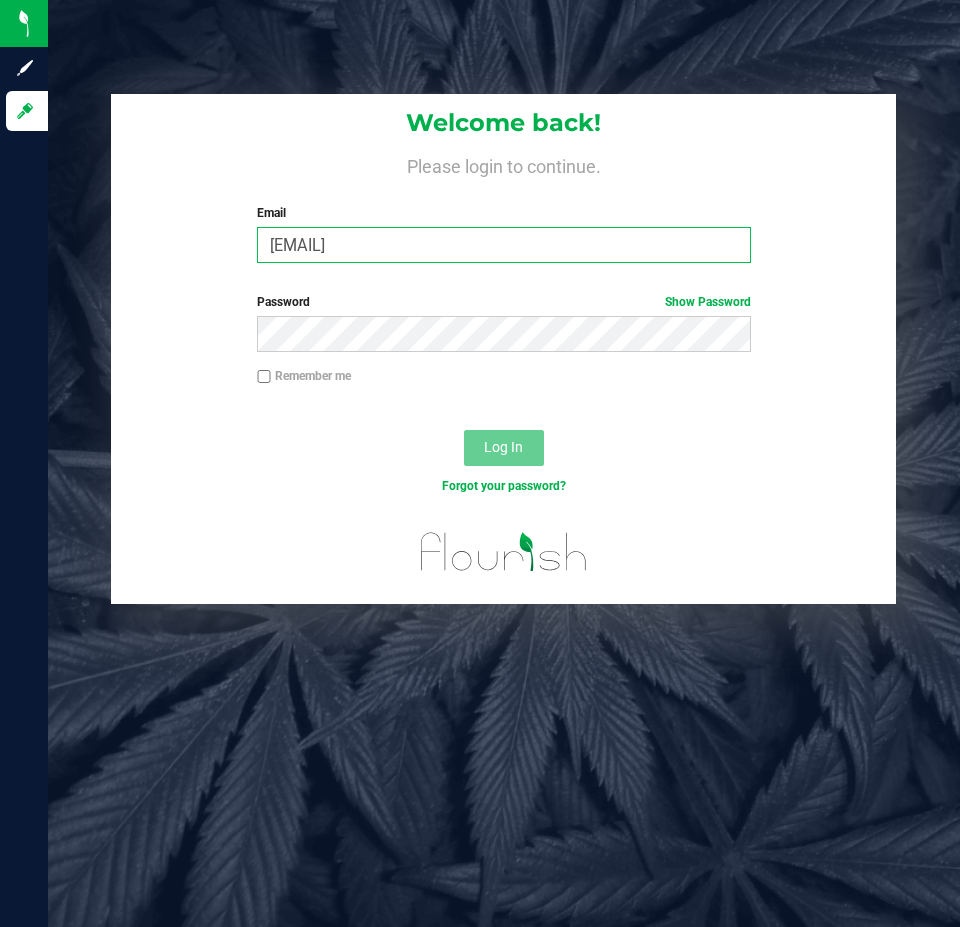 type on "[EMAIL]" 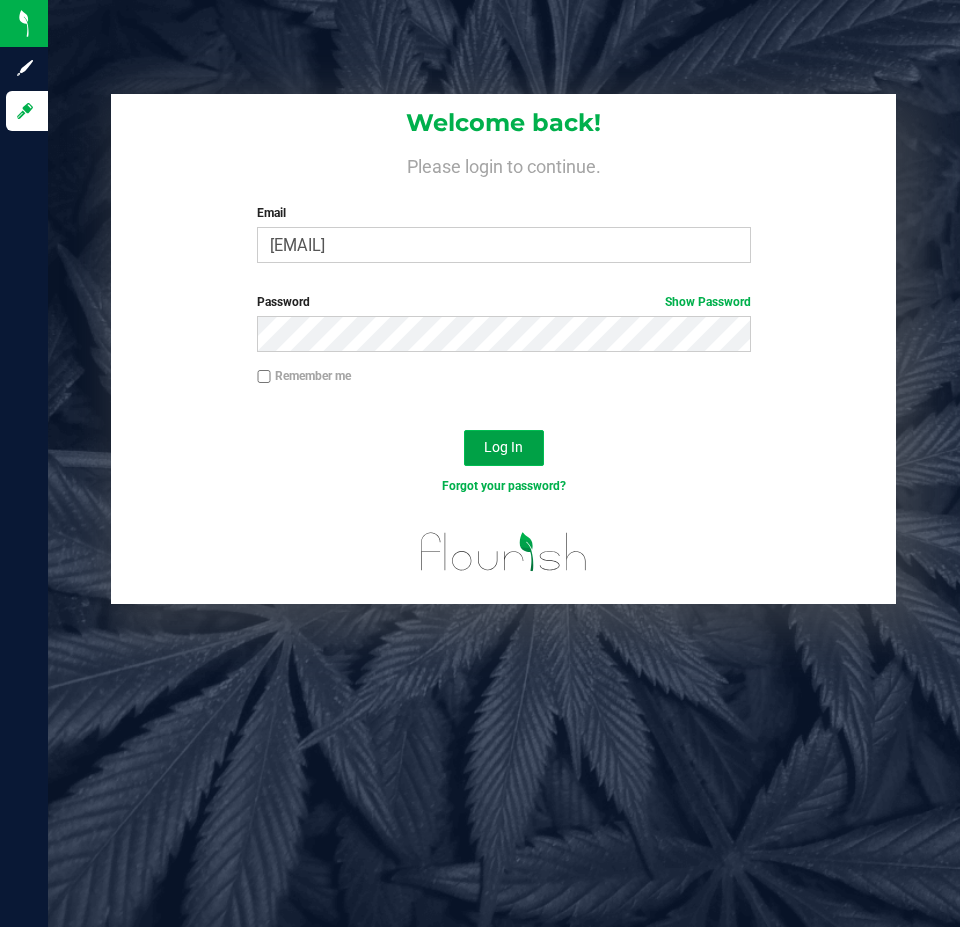click on "Log In" at bounding box center [504, 448] 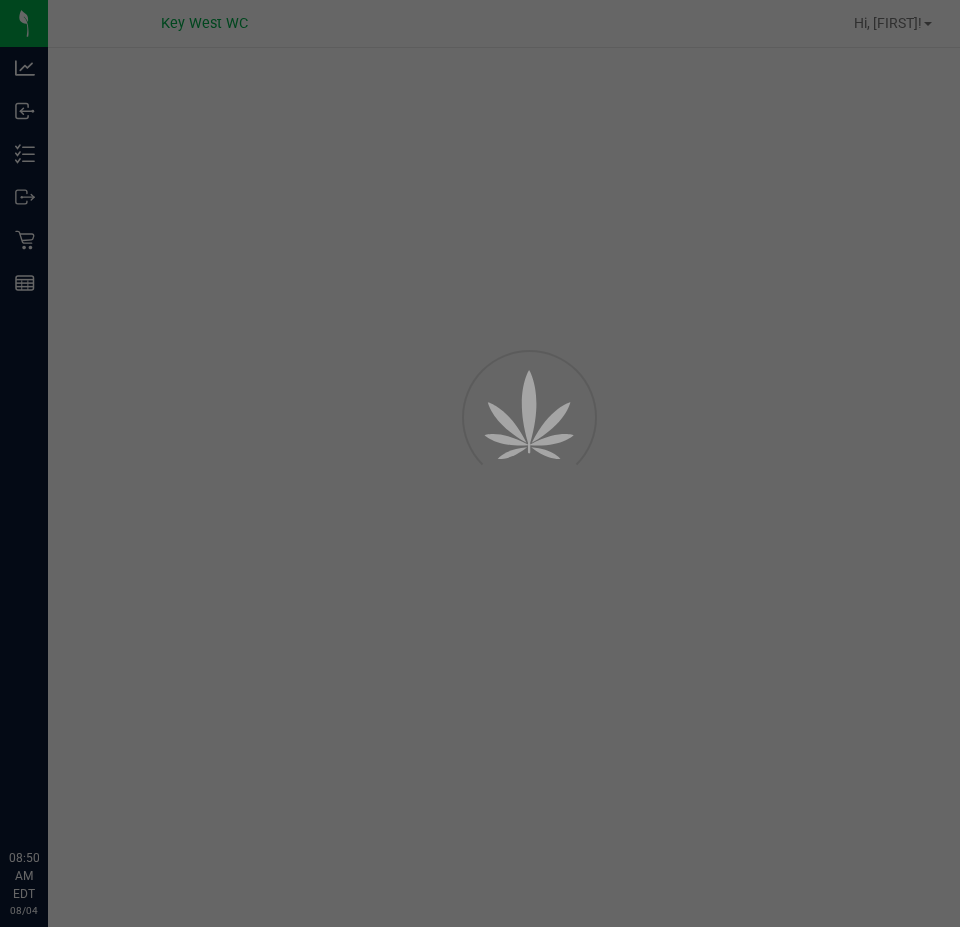 scroll, scrollTop: 0, scrollLeft: 0, axis: both 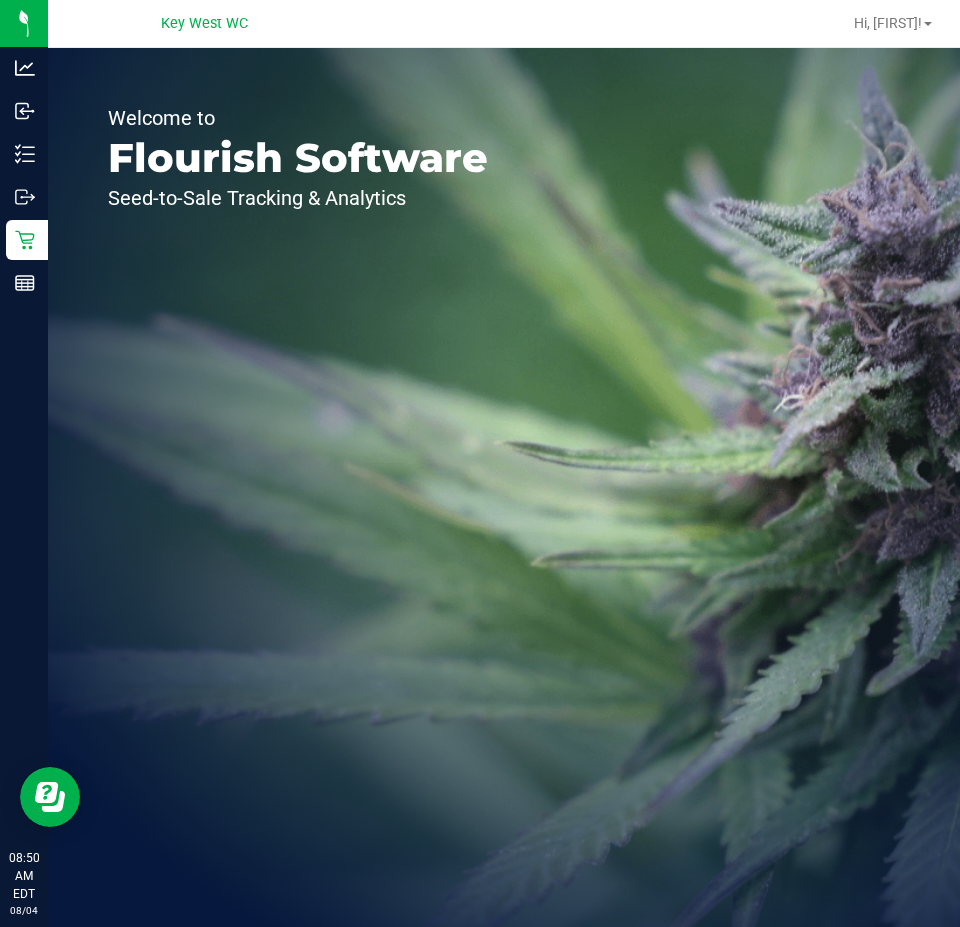 click on "Welcome to   Flourish Software   Seed-to-Sale Tracking & Analytics" at bounding box center [298, 487] 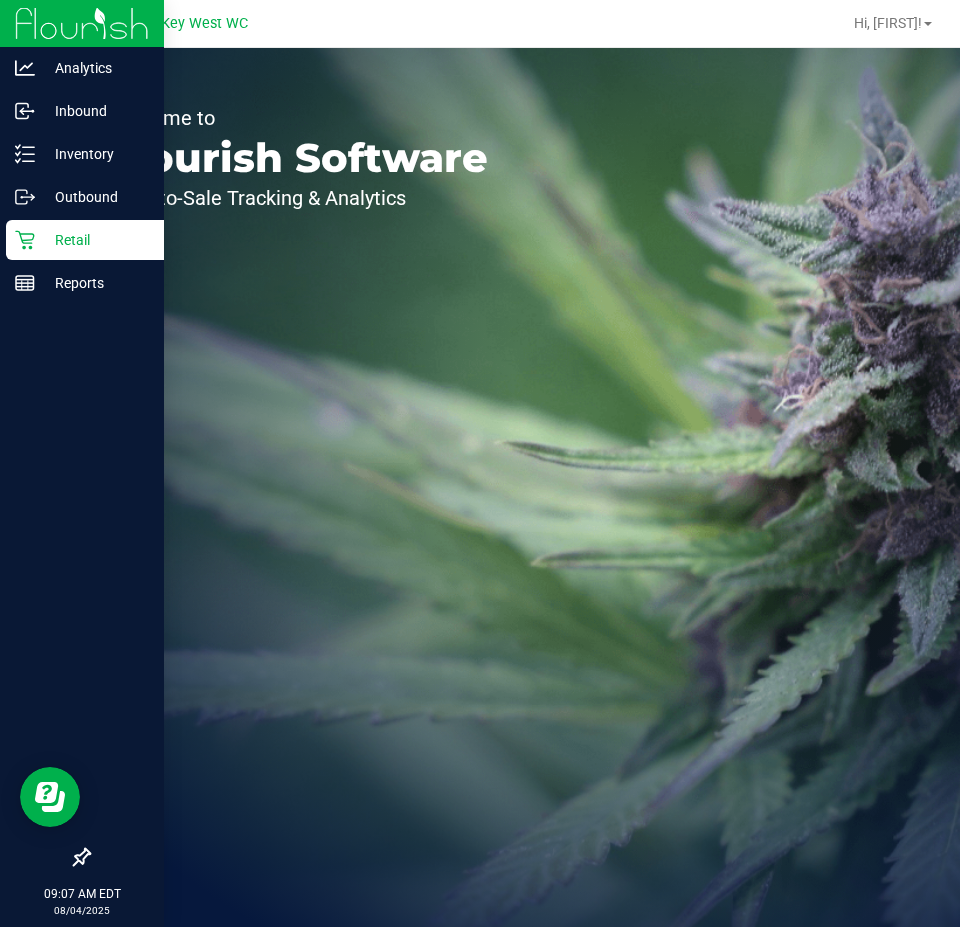 click on "Retail" at bounding box center [95, 240] 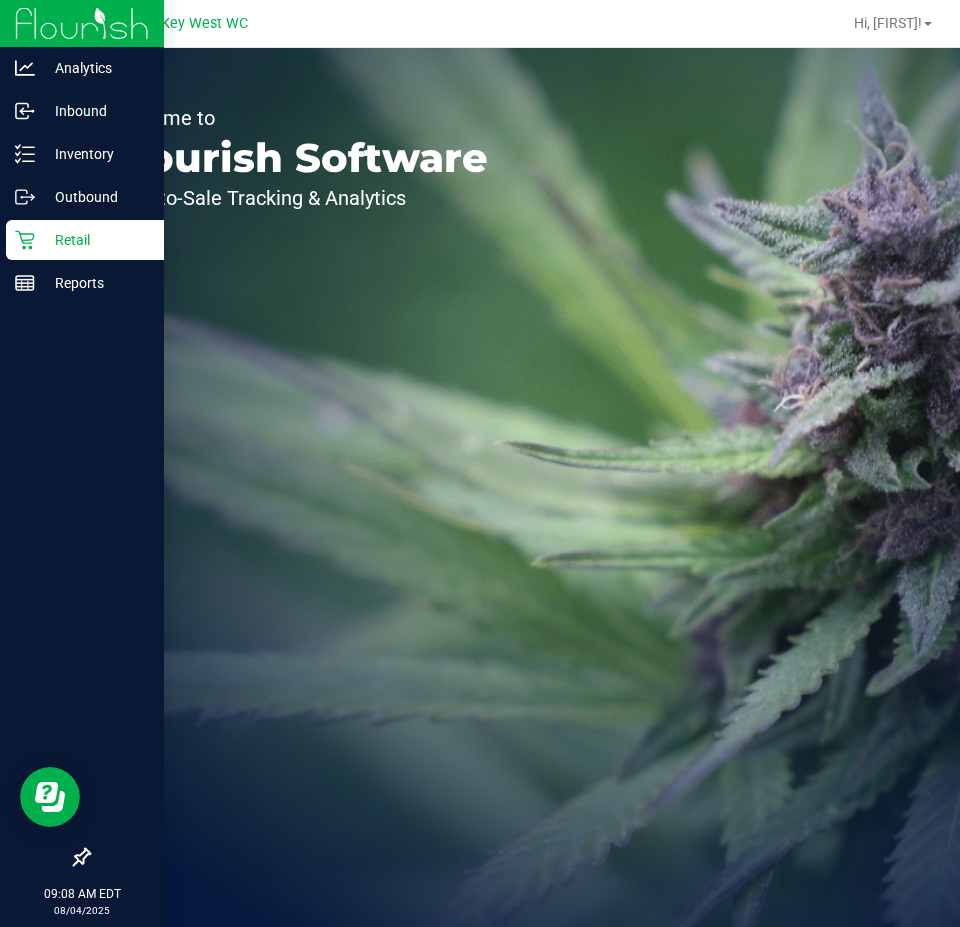 click 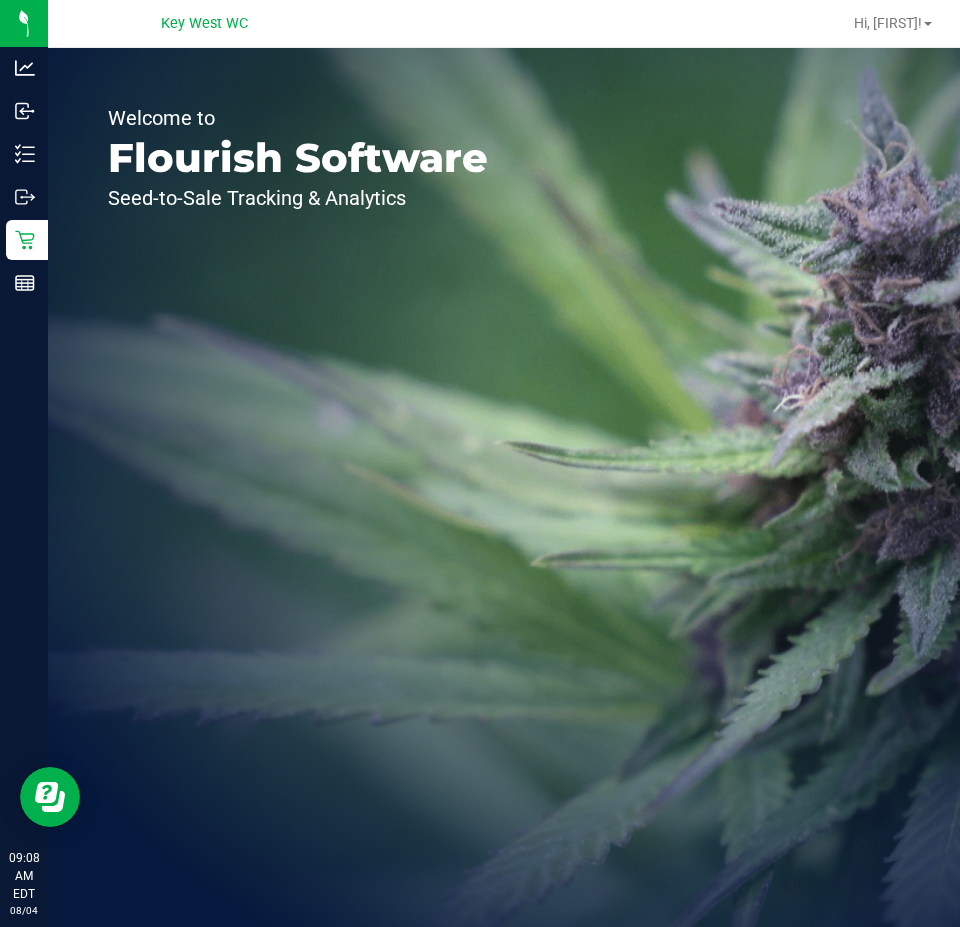 click on "Seed-to-Sale Tracking & Analytics" at bounding box center (298, 198) 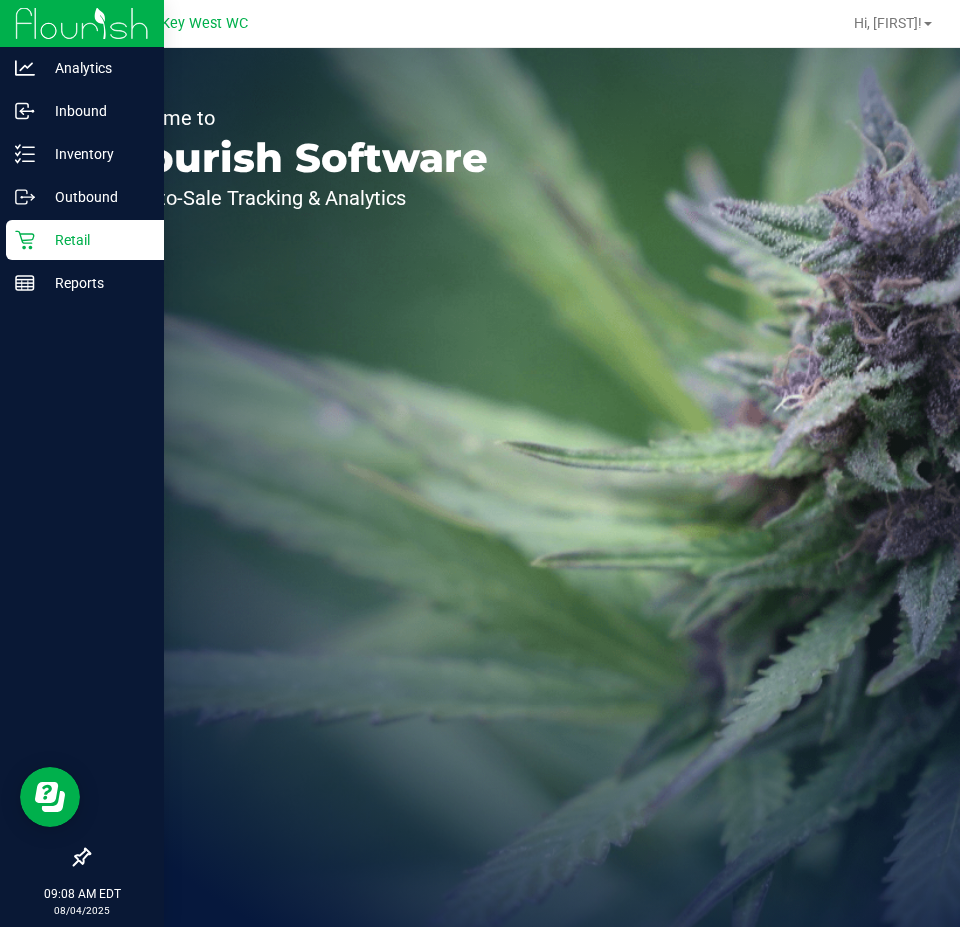 click on "Retail" at bounding box center (95, 240) 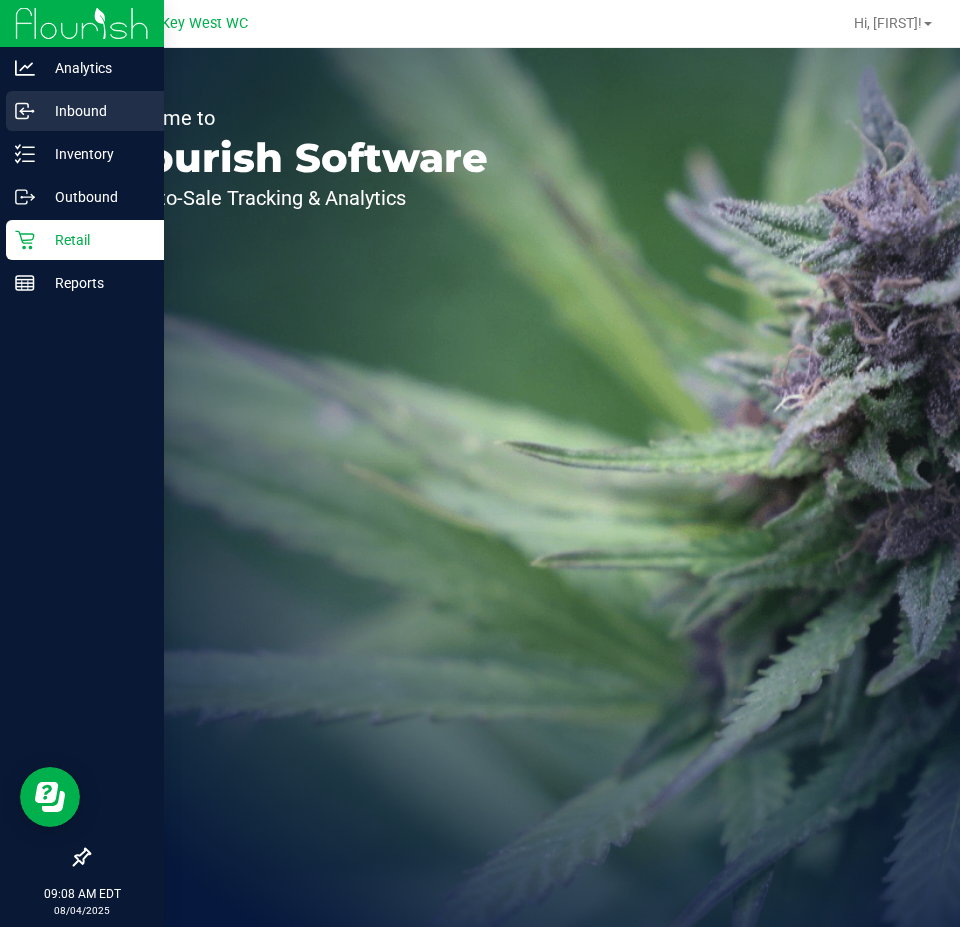 click on "Inbound" at bounding box center [95, 111] 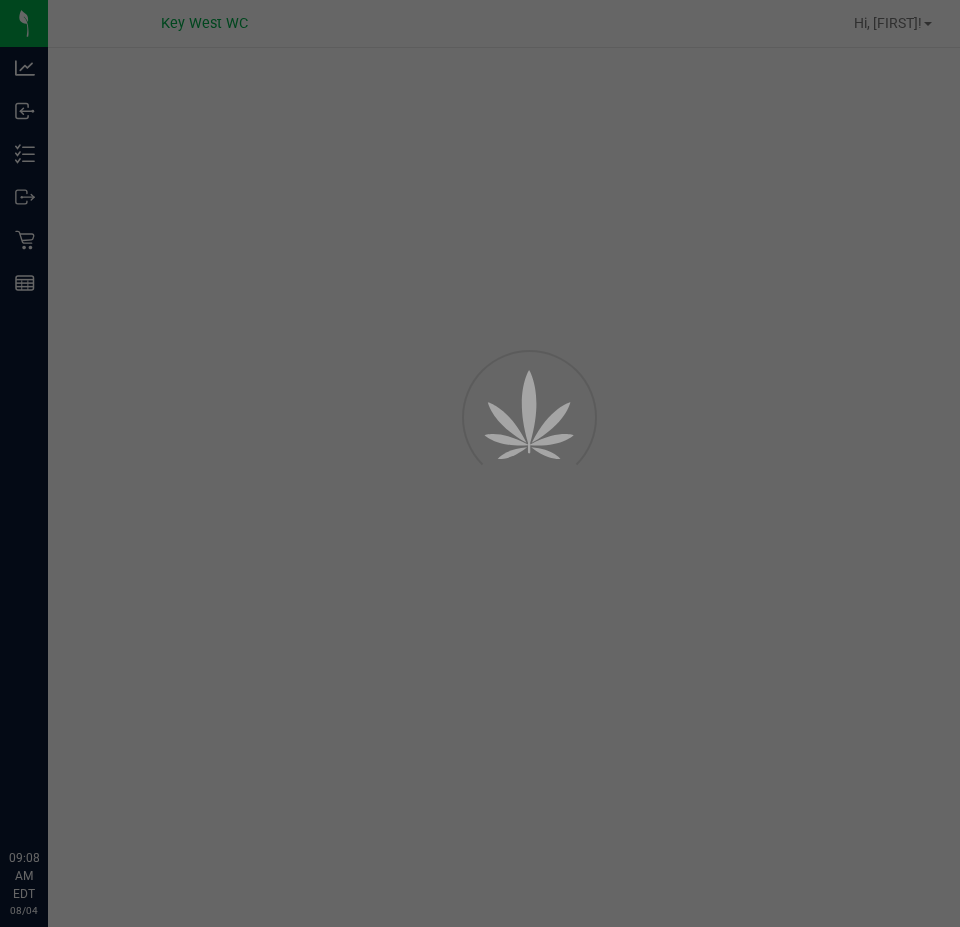 scroll, scrollTop: 0, scrollLeft: 0, axis: both 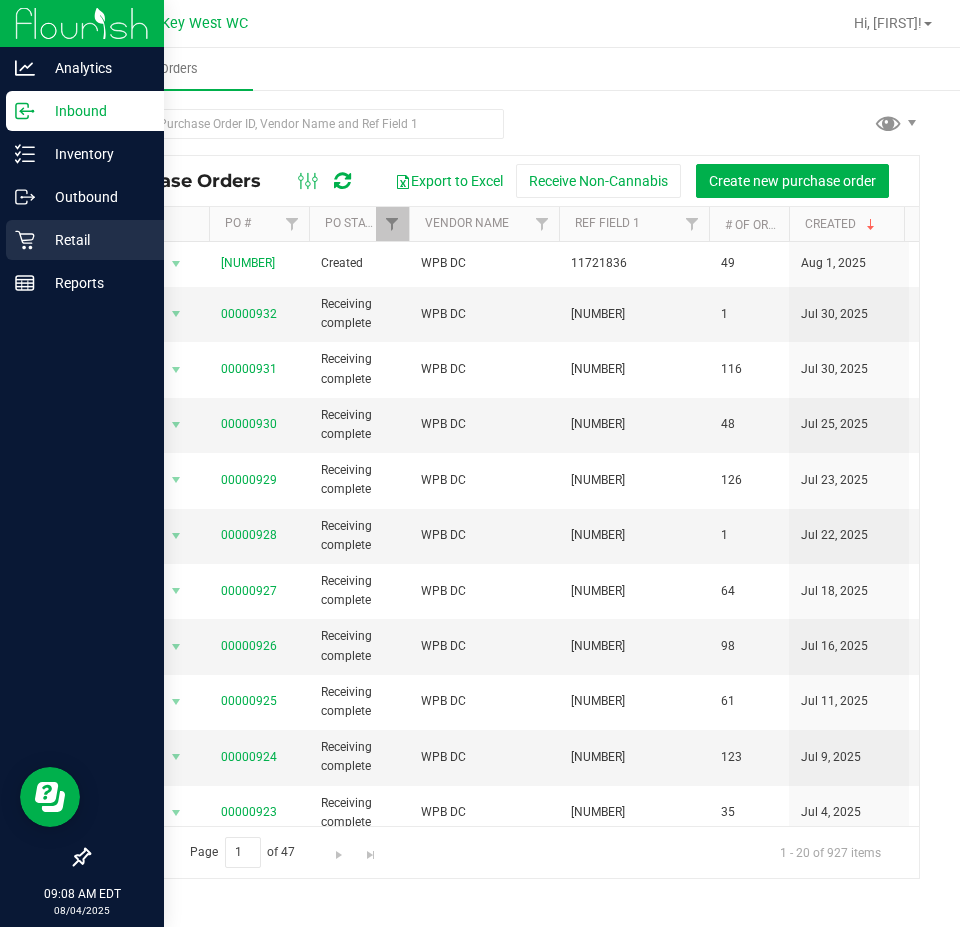 click on "Retail" at bounding box center [85, 240] 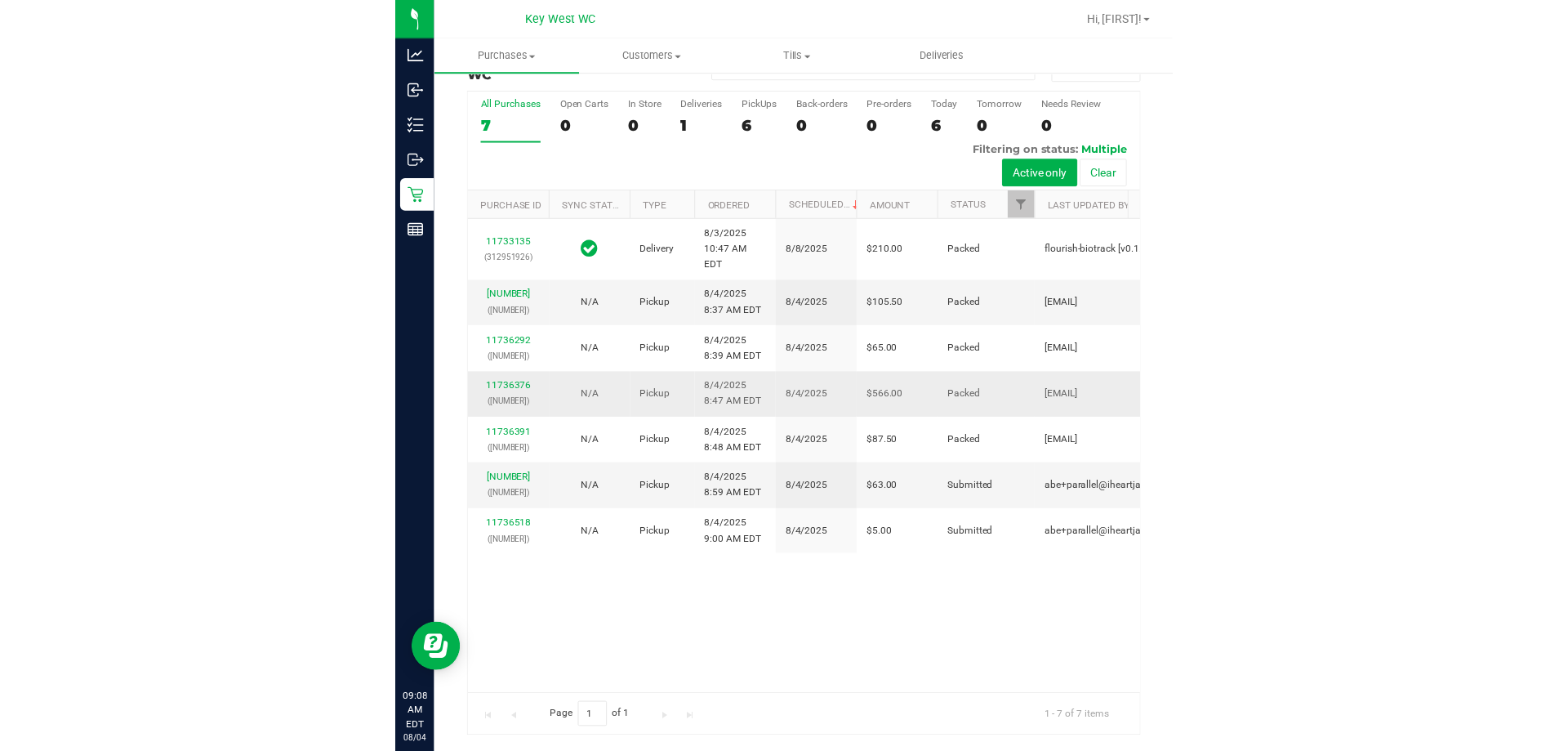 scroll, scrollTop: 0, scrollLeft: 0, axis: both 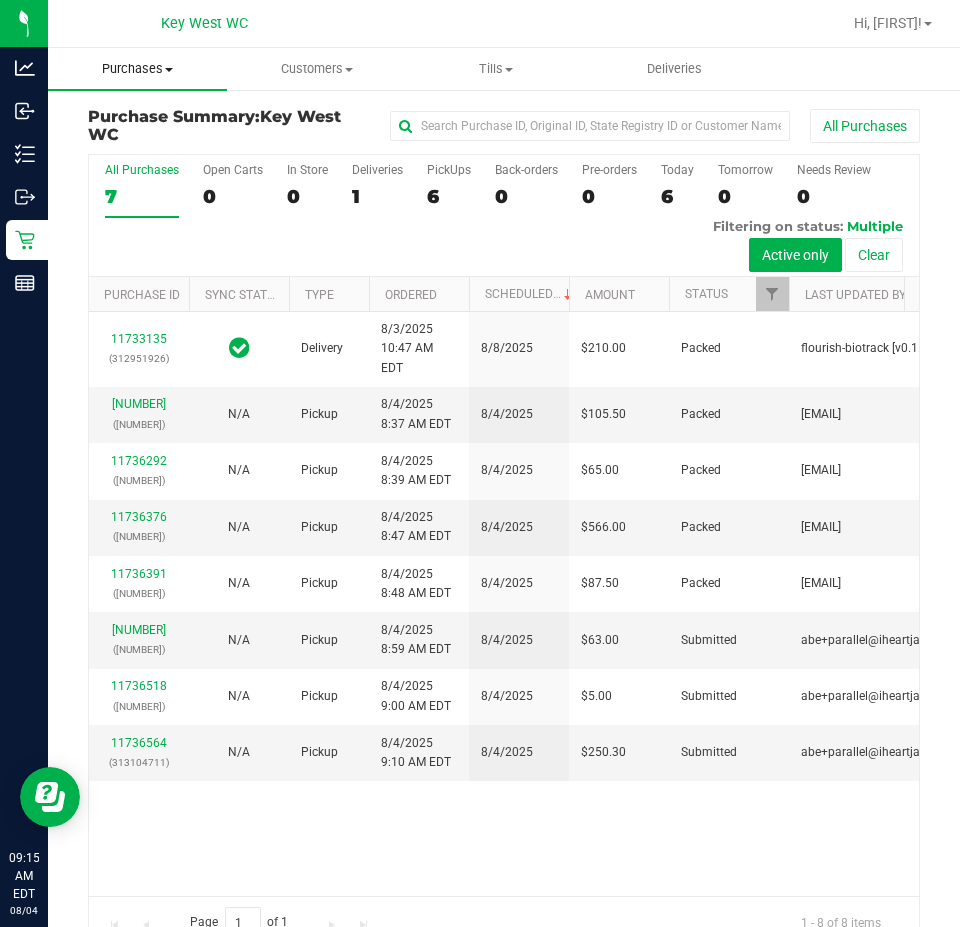 click on "Purchases" at bounding box center [137, 69] 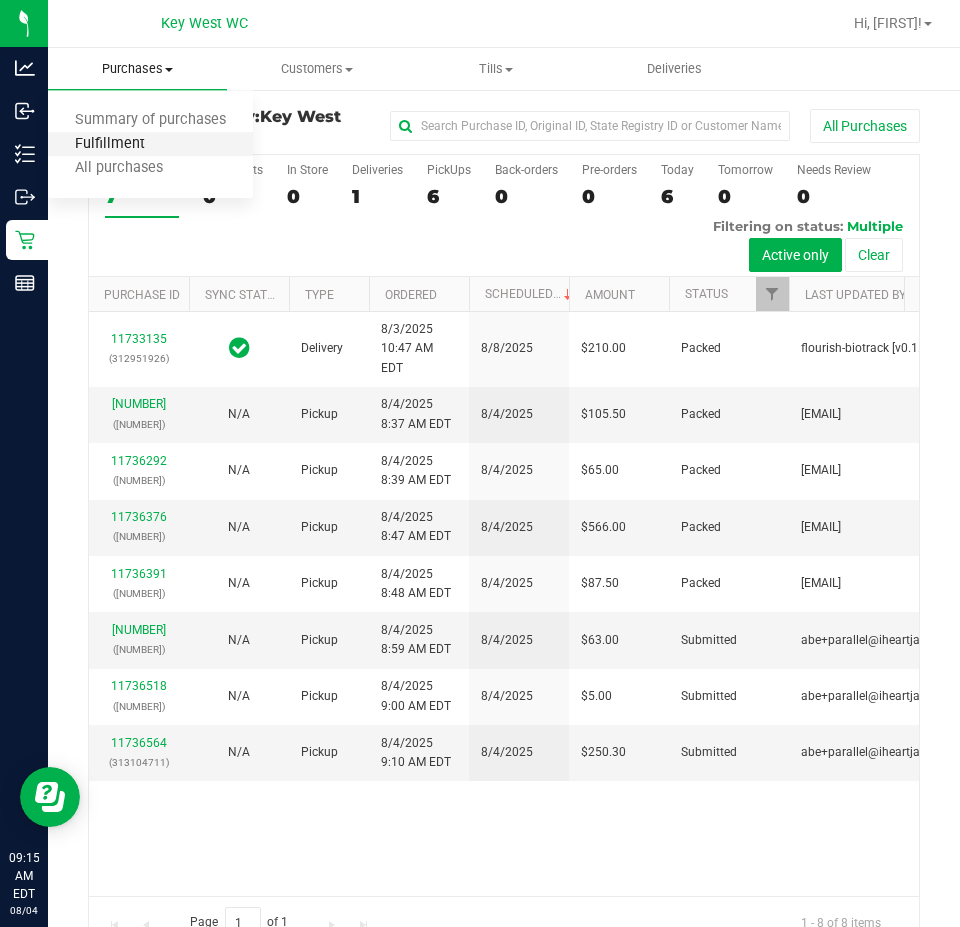 click on "Fulfillment" at bounding box center (110, 144) 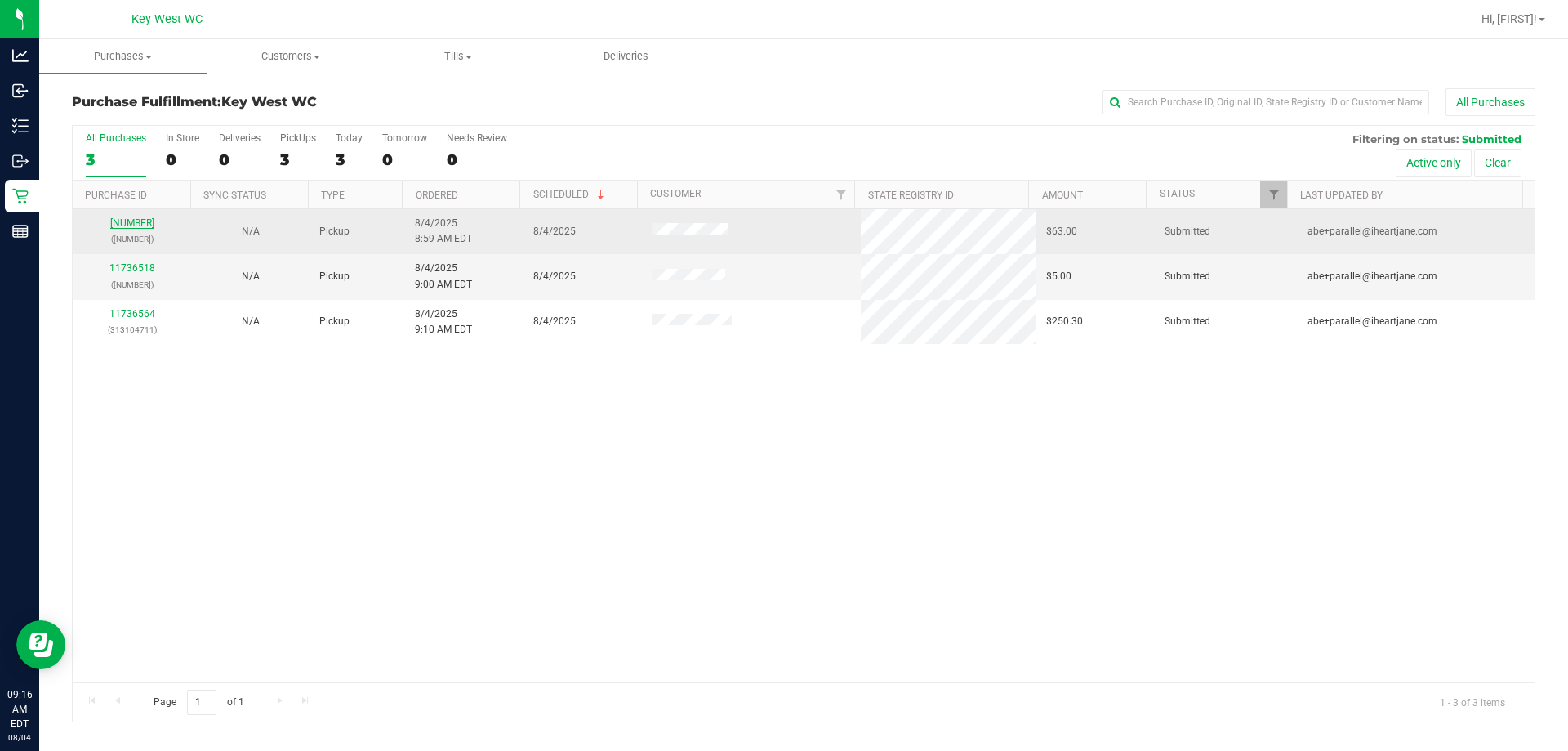 click on "[NUMBER]" at bounding box center [132, 223] 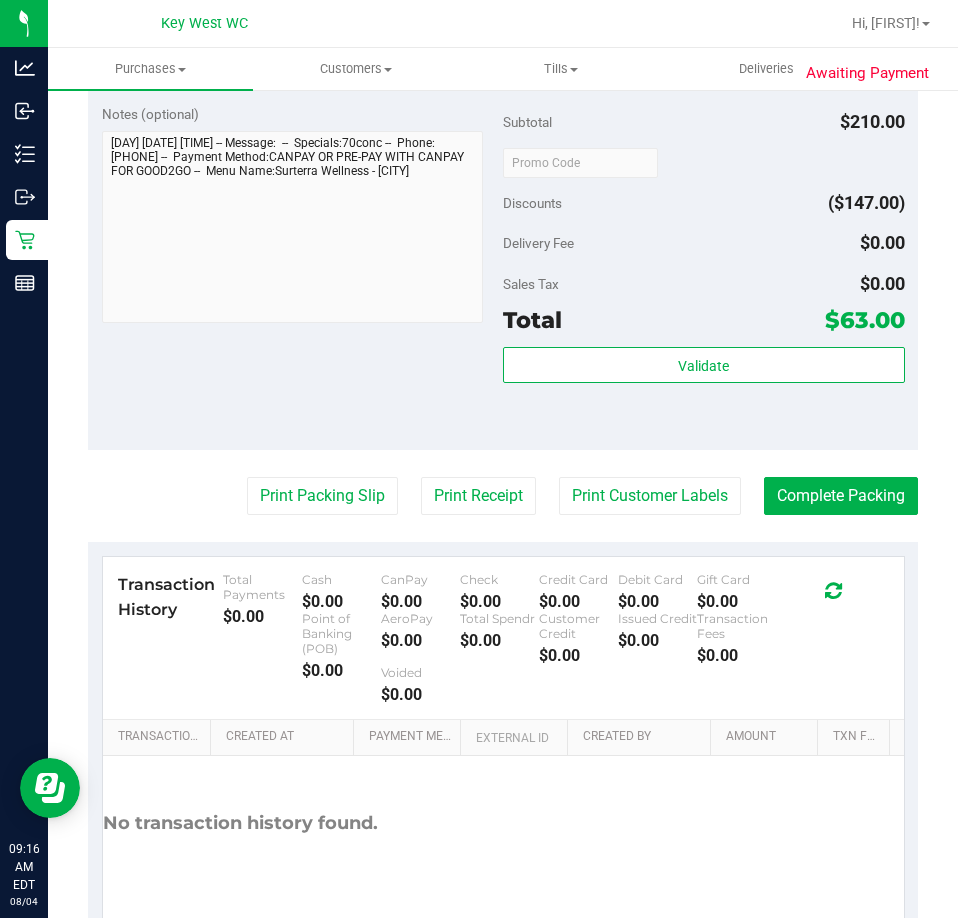 scroll, scrollTop: 800, scrollLeft: 0, axis: vertical 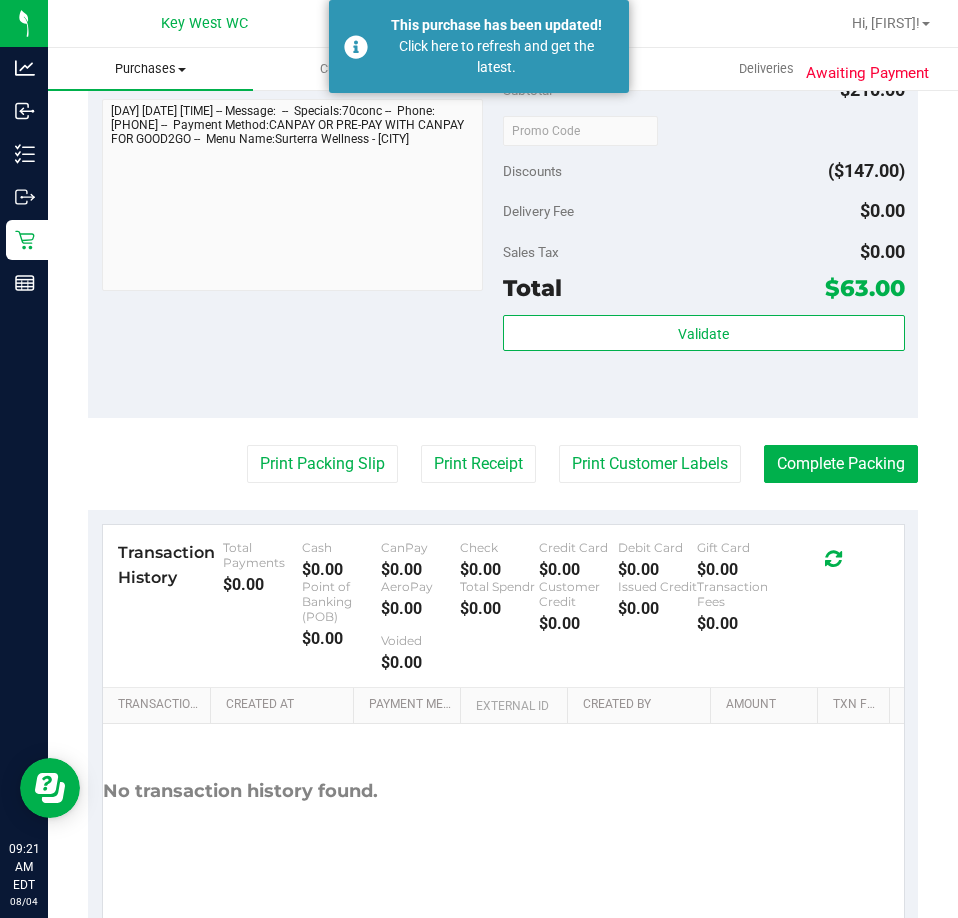 click on "Purchases" at bounding box center (150, 69) 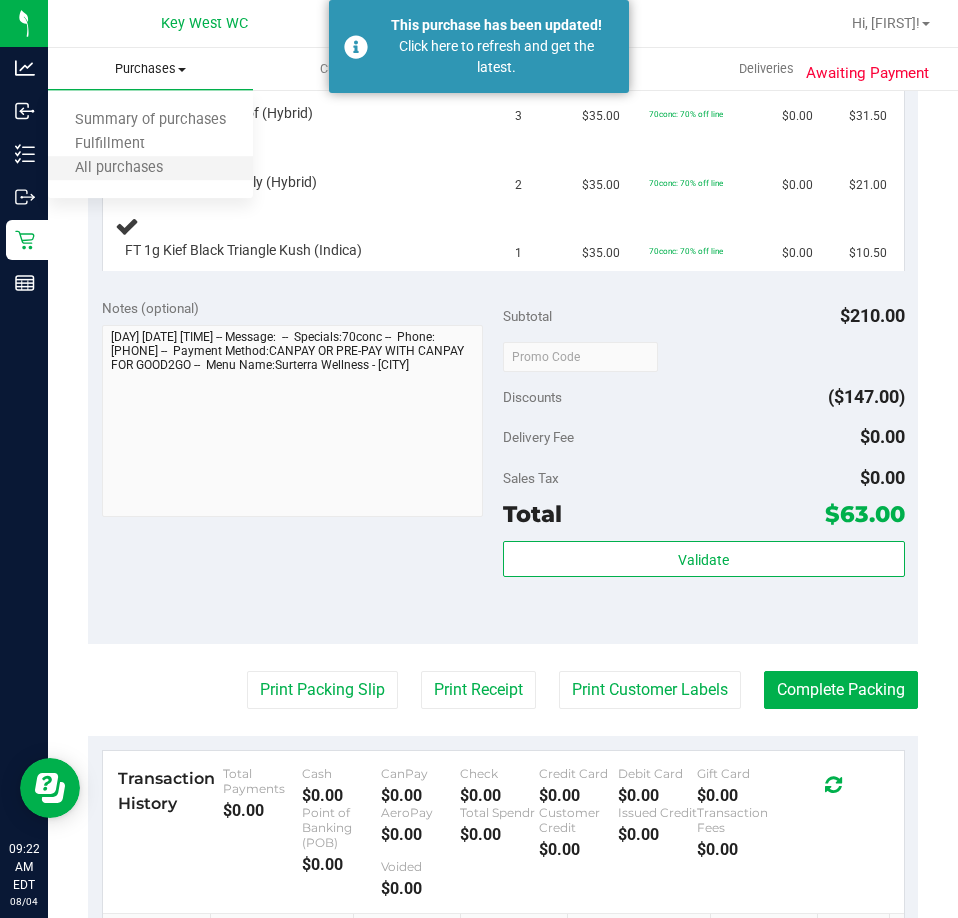 scroll, scrollTop: 300, scrollLeft: 0, axis: vertical 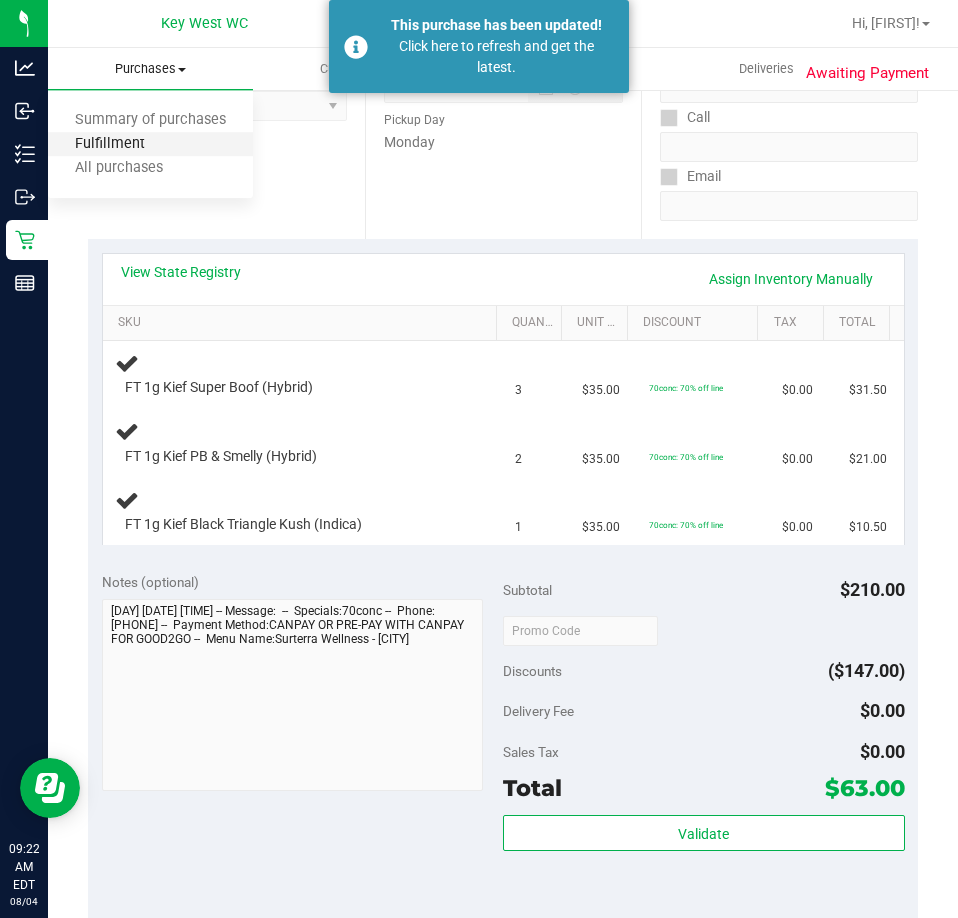 click on "Fulfillment" at bounding box center (110, 144) 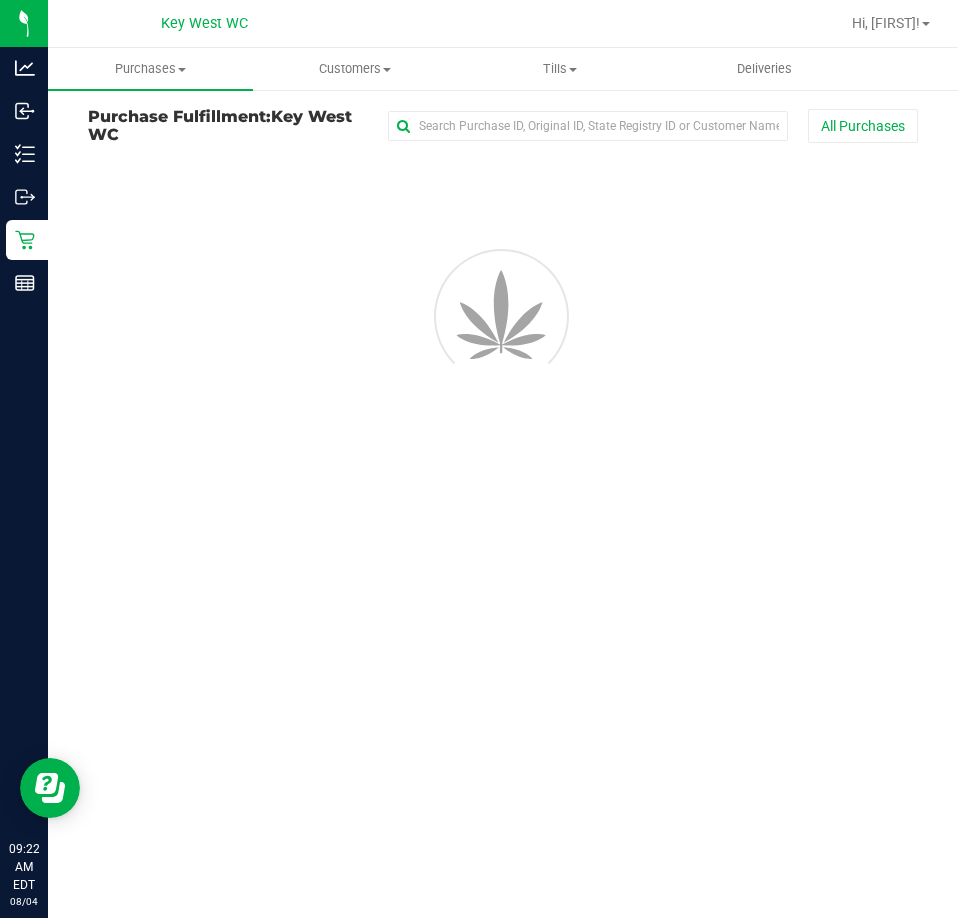scroll, scrollTop: 0, scrollLeft: 0, axis: both 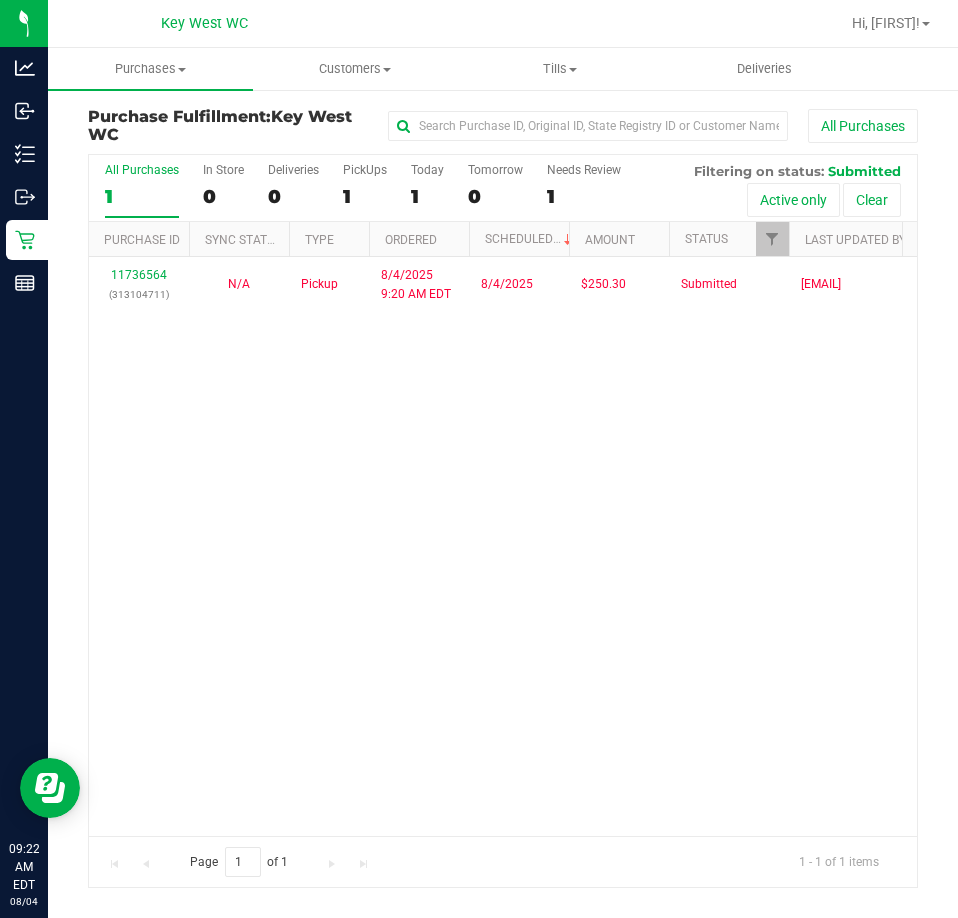 click on "[NUMBER]
([NUMBER])
N/A
Pickup 8/4/2025 9:20 AM EDT 8/4/2025
[CURRENCY][NUMBER]
Submitted [EMAIL]" at bounding box center [503, 546] 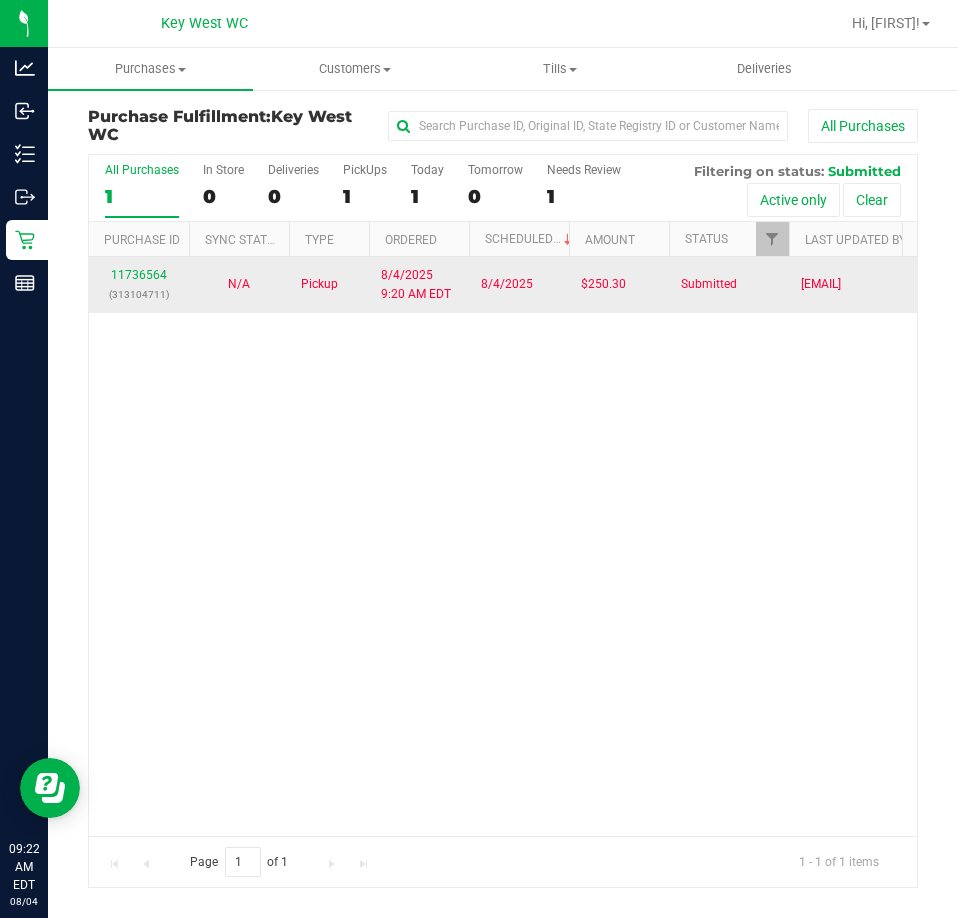 click on "[NUMBER]
([NUMBER])" at bounding box center [139, 285] 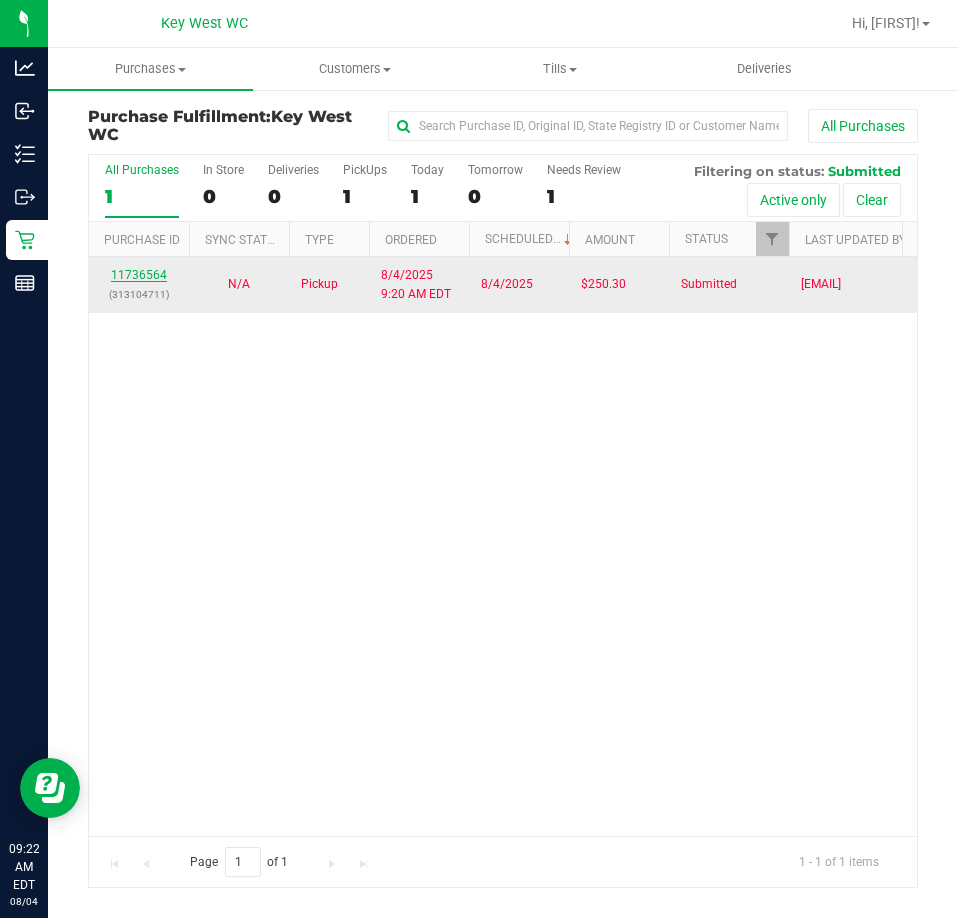 click on "11736564" at bounding box center [139, 275] 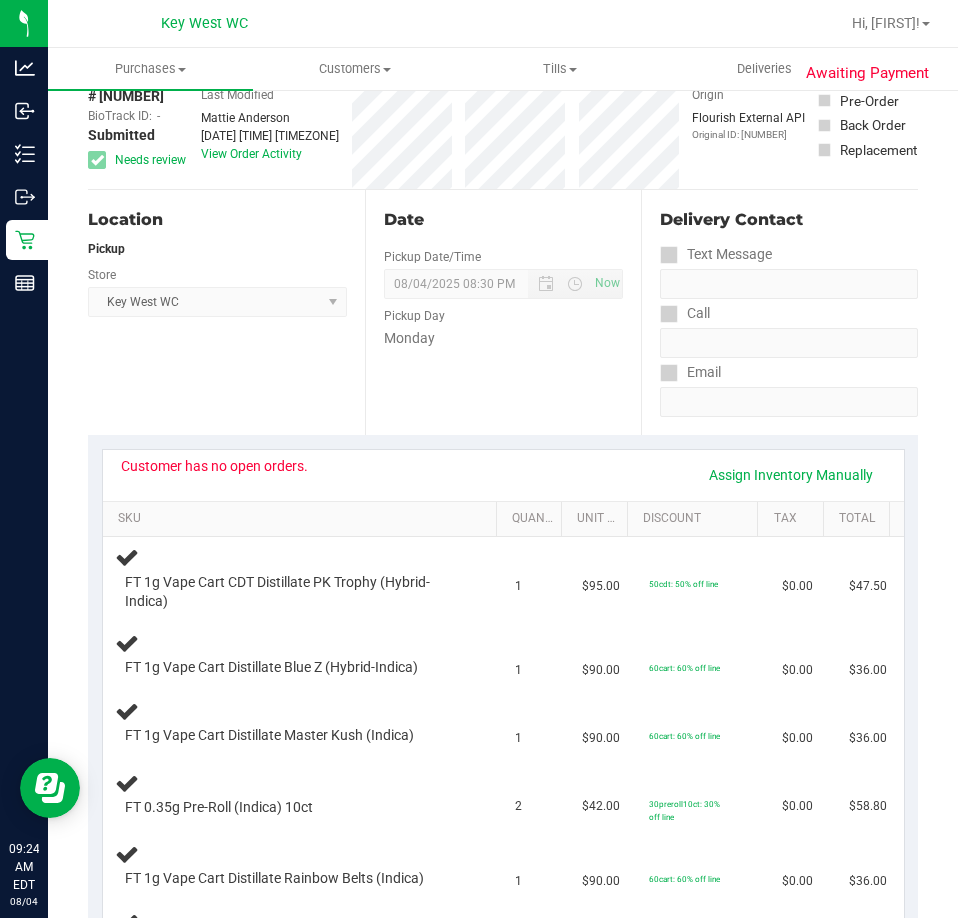 scroll, scrollTop: 0, scrollLeft: 0, axis: both 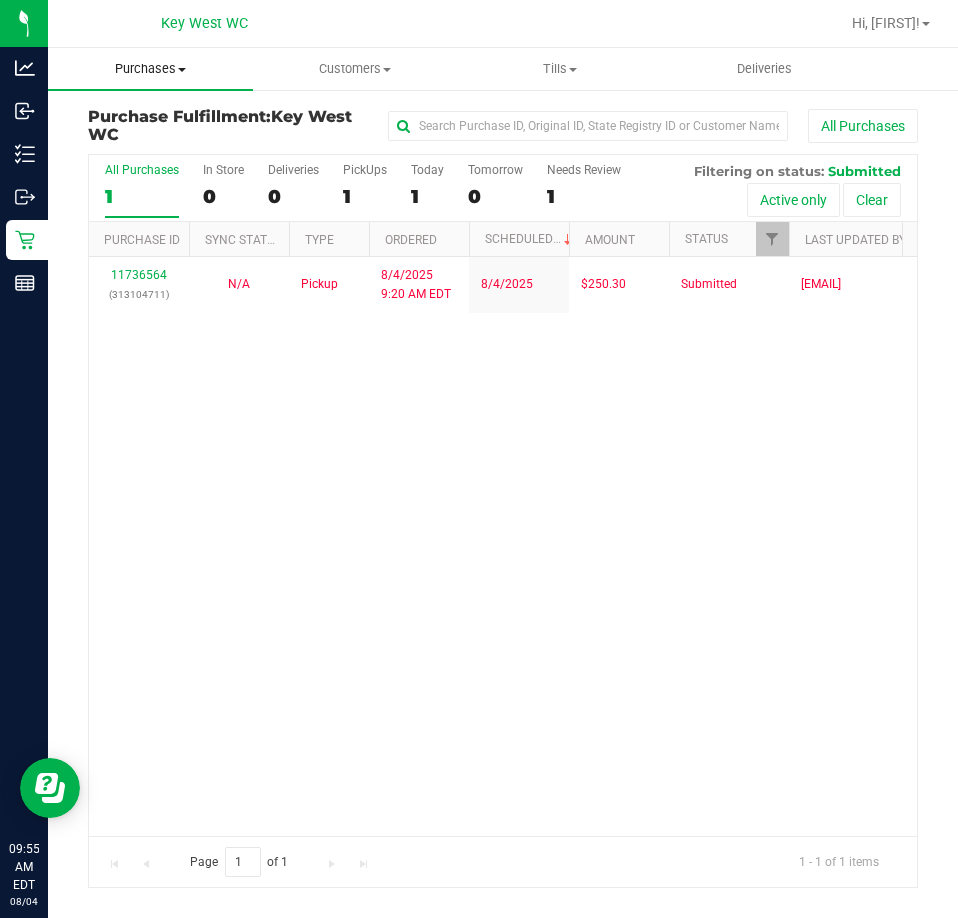 click on "Purchases" at bounding box center (150, 69) 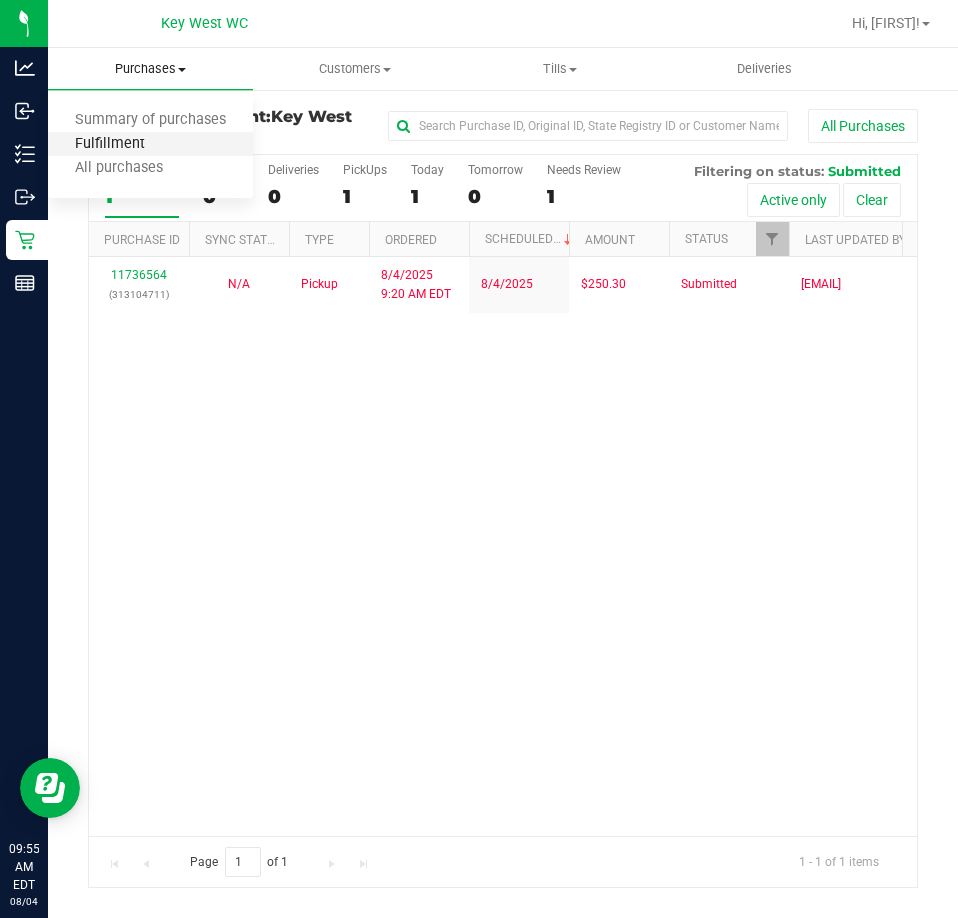 click on "Fulfillment" at bounding box center [110, 144] 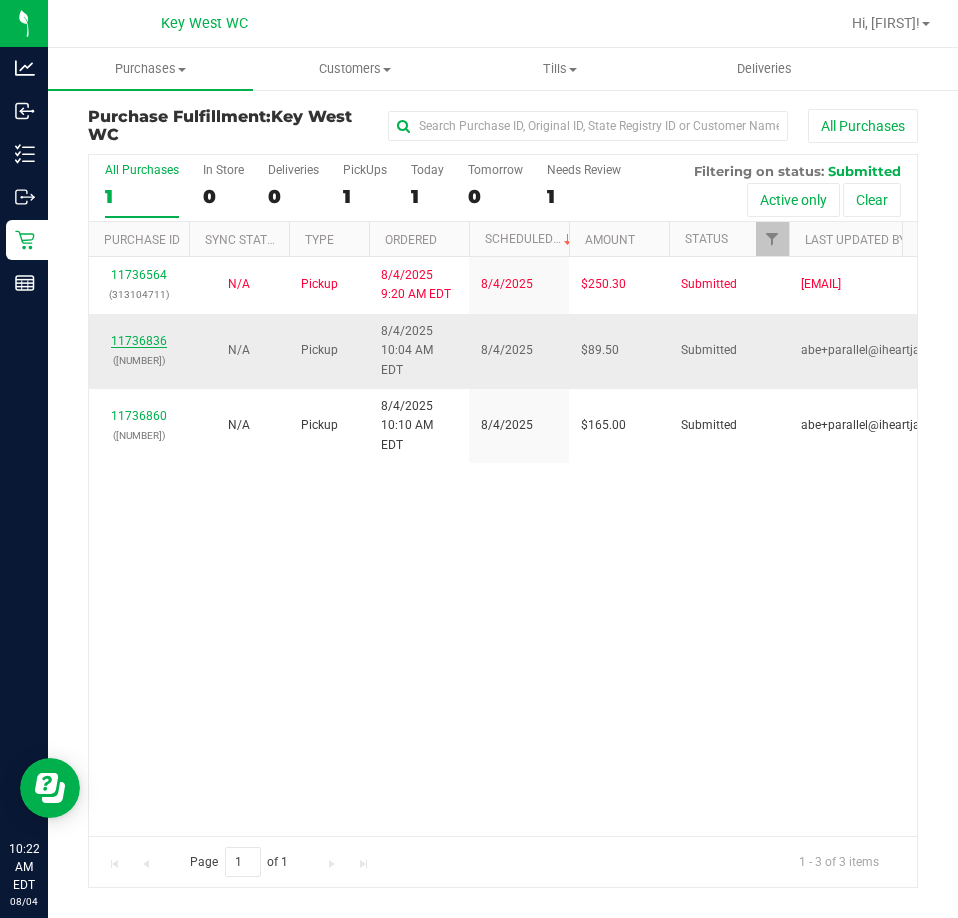 click on "11736836" at bounding box center [139, 341] 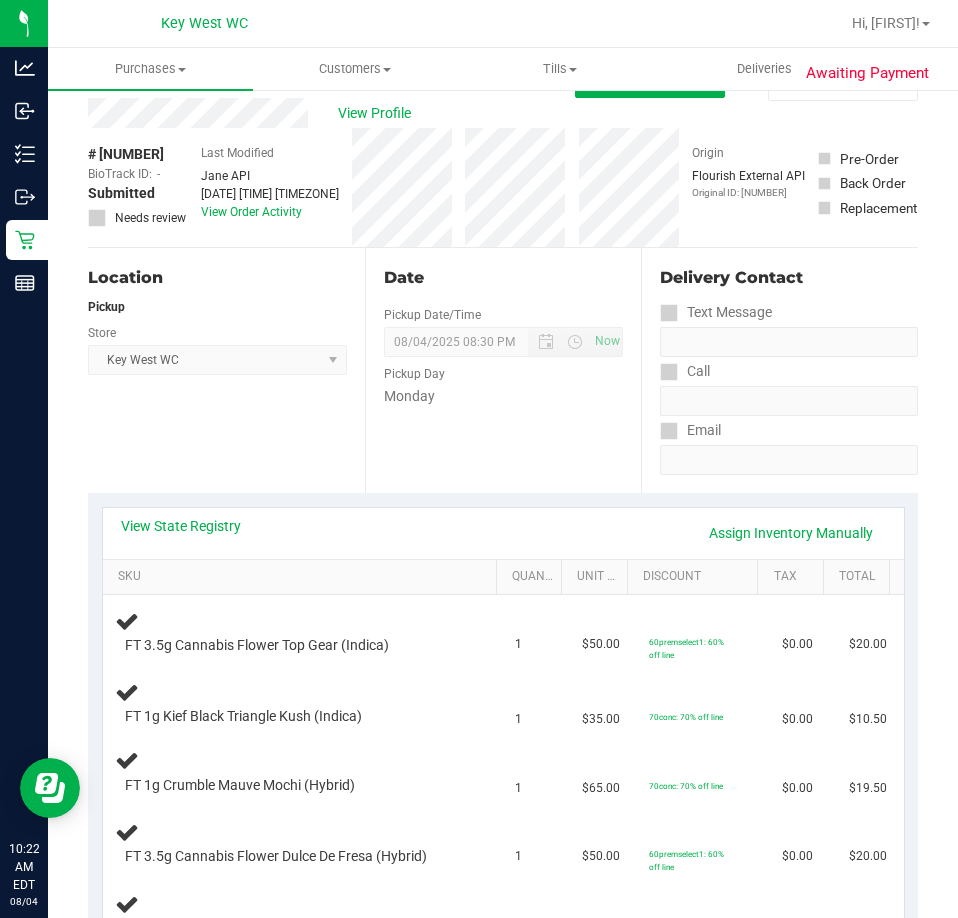 scroll, scrollTop: 0, scrollLeft: 0, axis: both 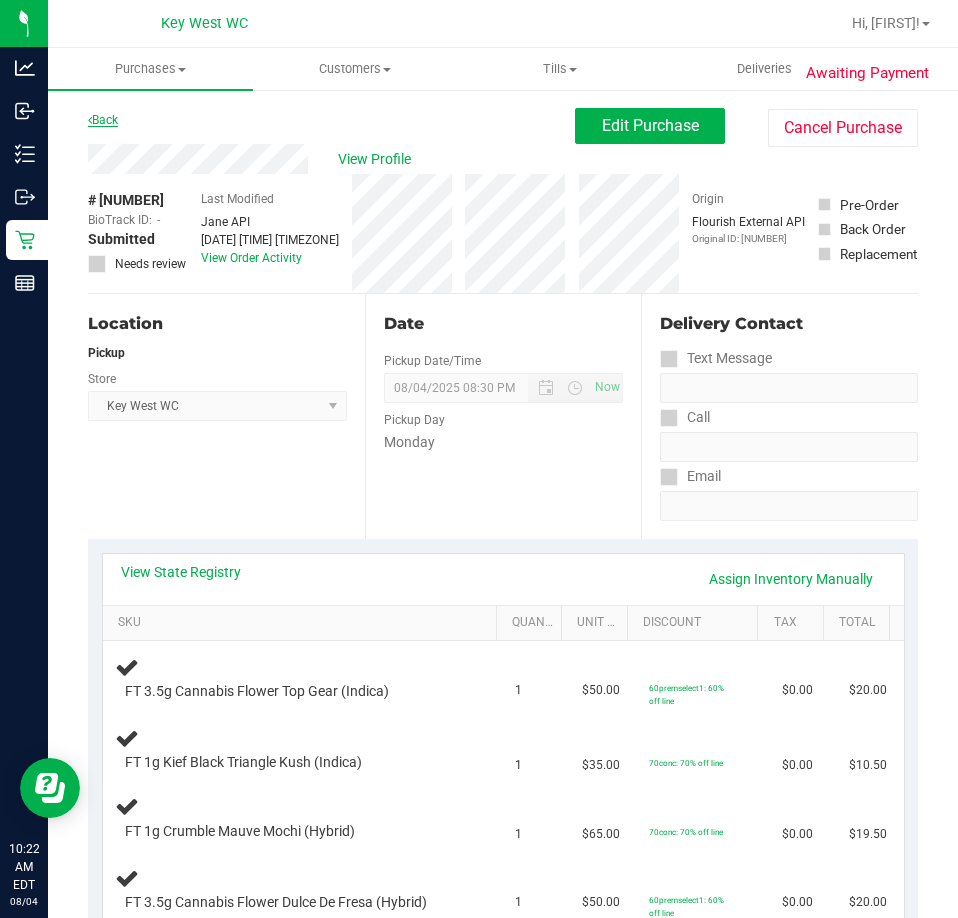 click on "Back" at bounding box center (103, 120) 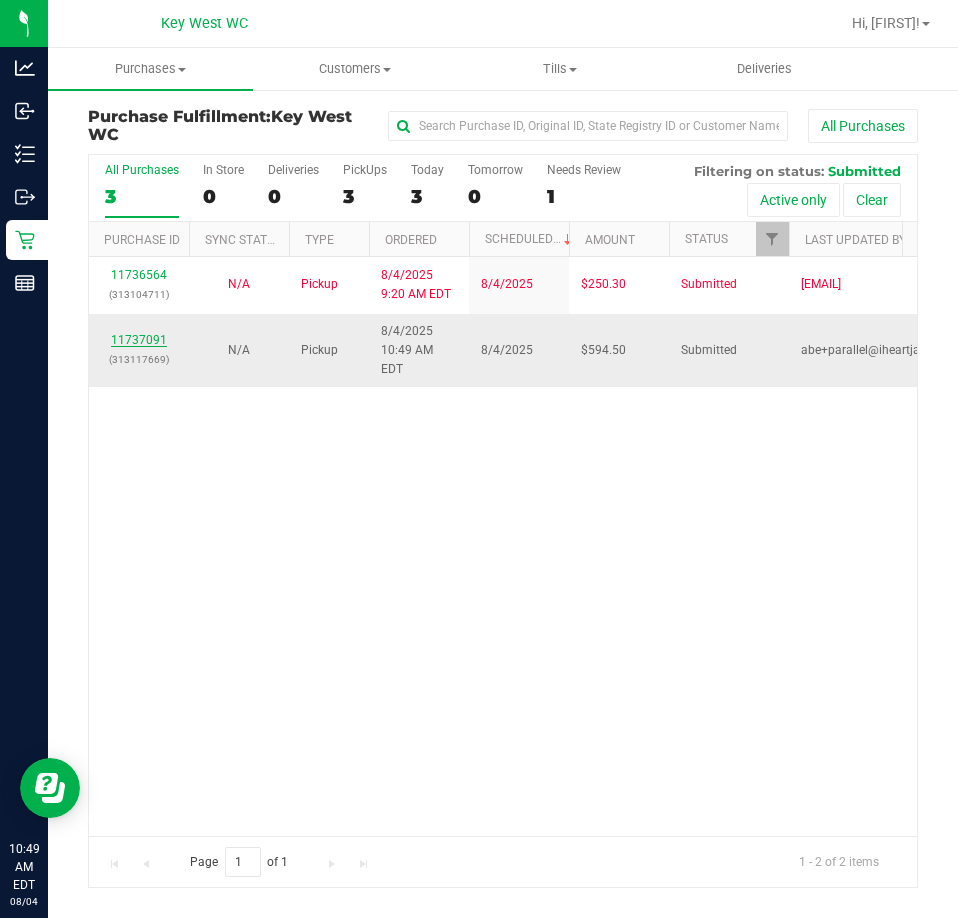 click on "11737091" at bounding box center (139, 340) 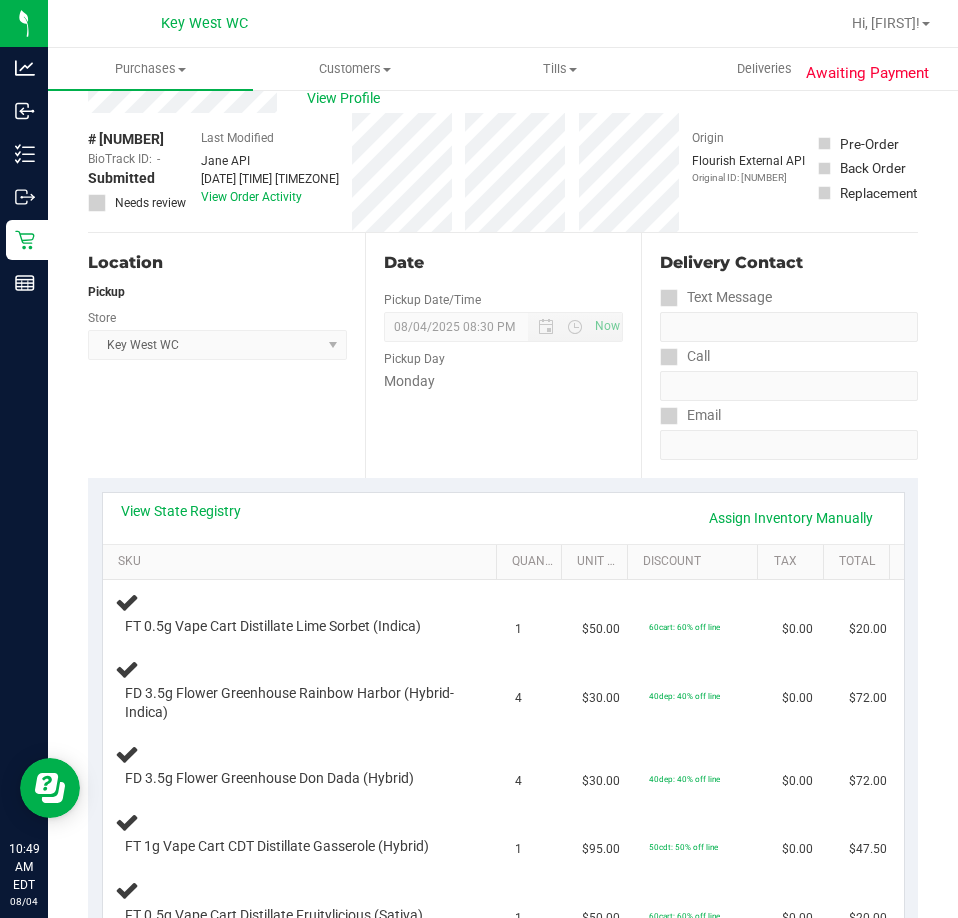 scroll, scrollTop: 0, scrollLeft: 0, axis: both 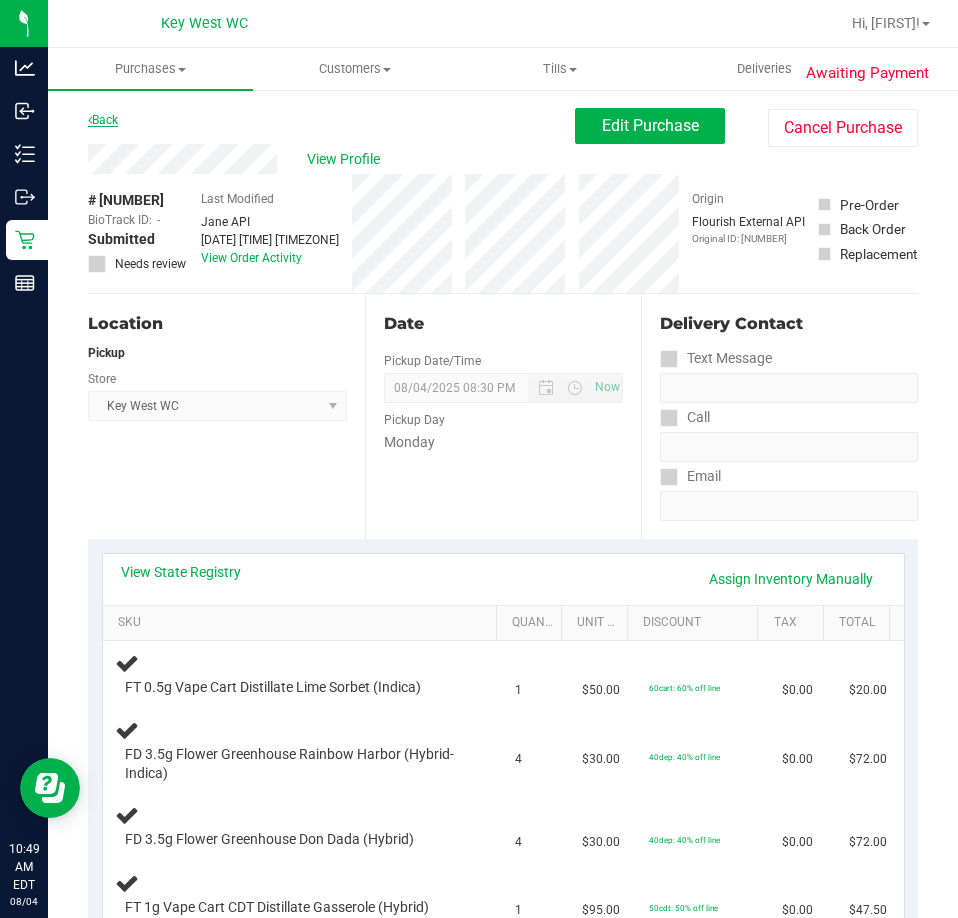 click on "Back" at bounding box center [103, 120] 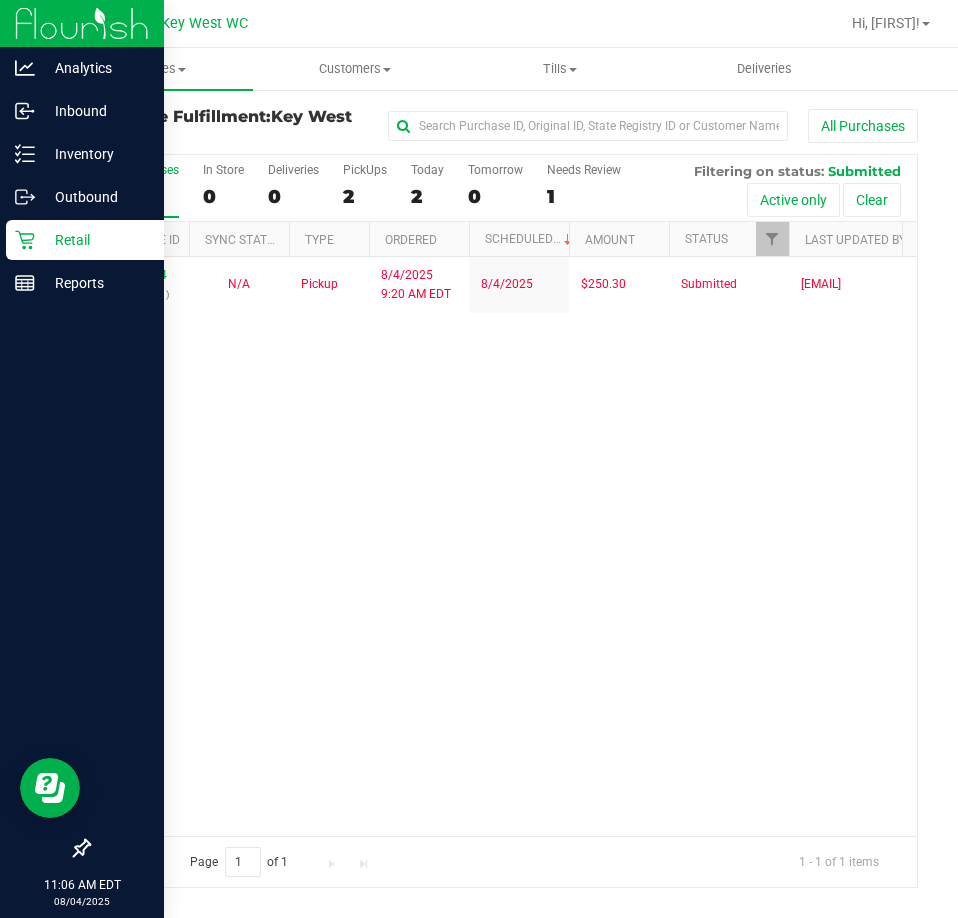 click on "Retail" at bounding box center (95, 240) 